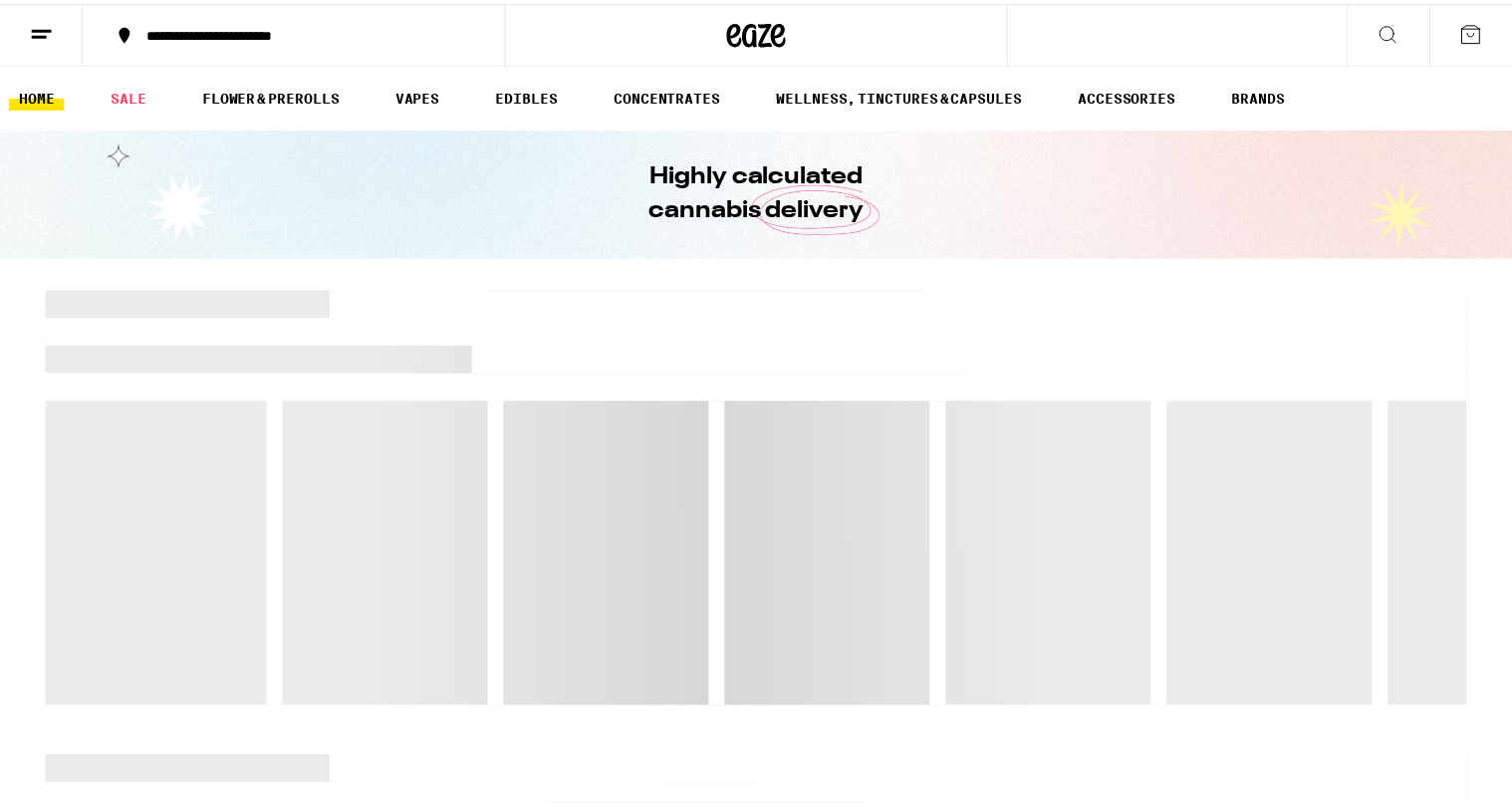 scroll, scrollTop: 0, scrollLeft: 0, axis: both 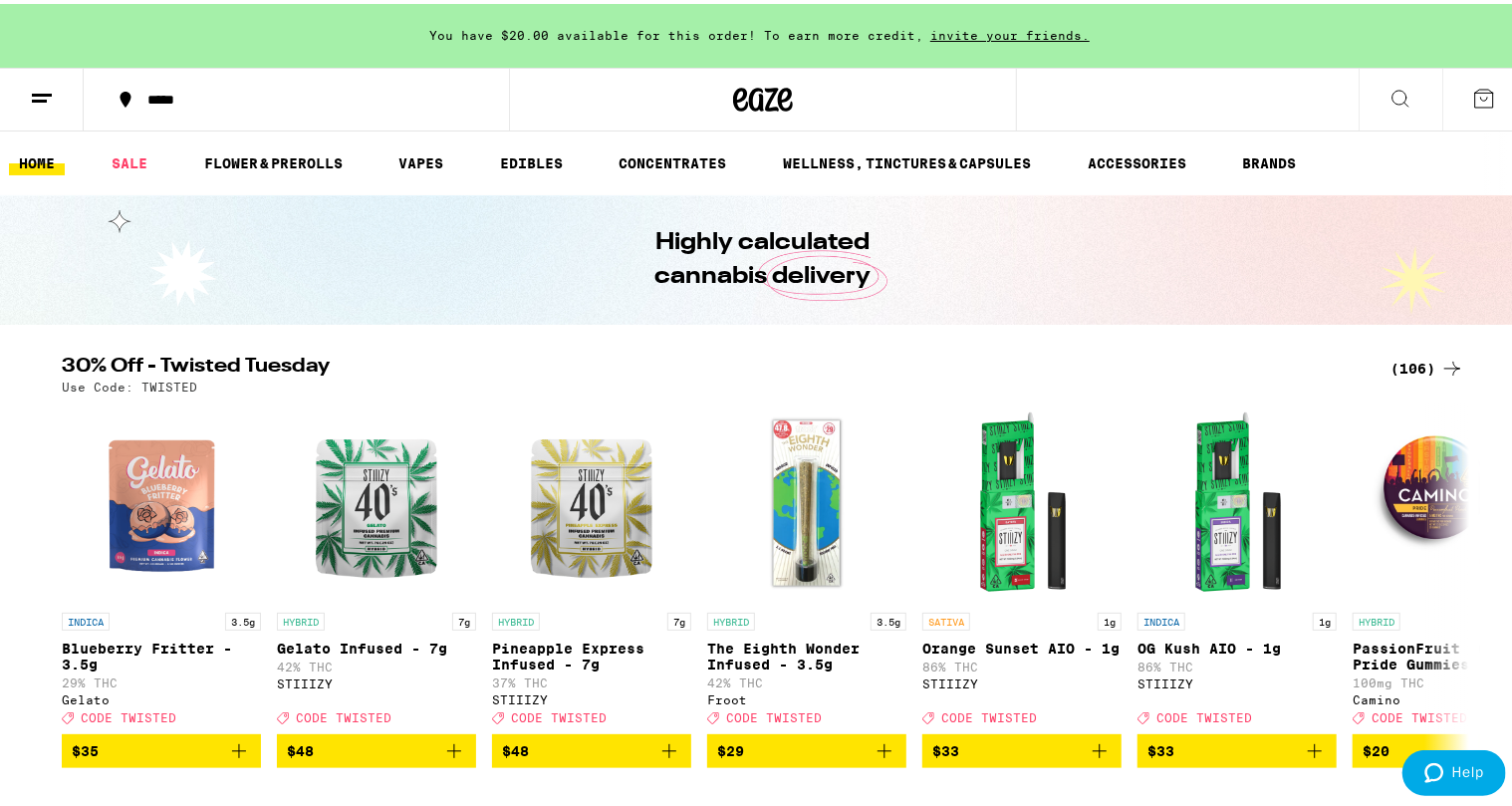 click on "*****" at bounding box center (307, 96) 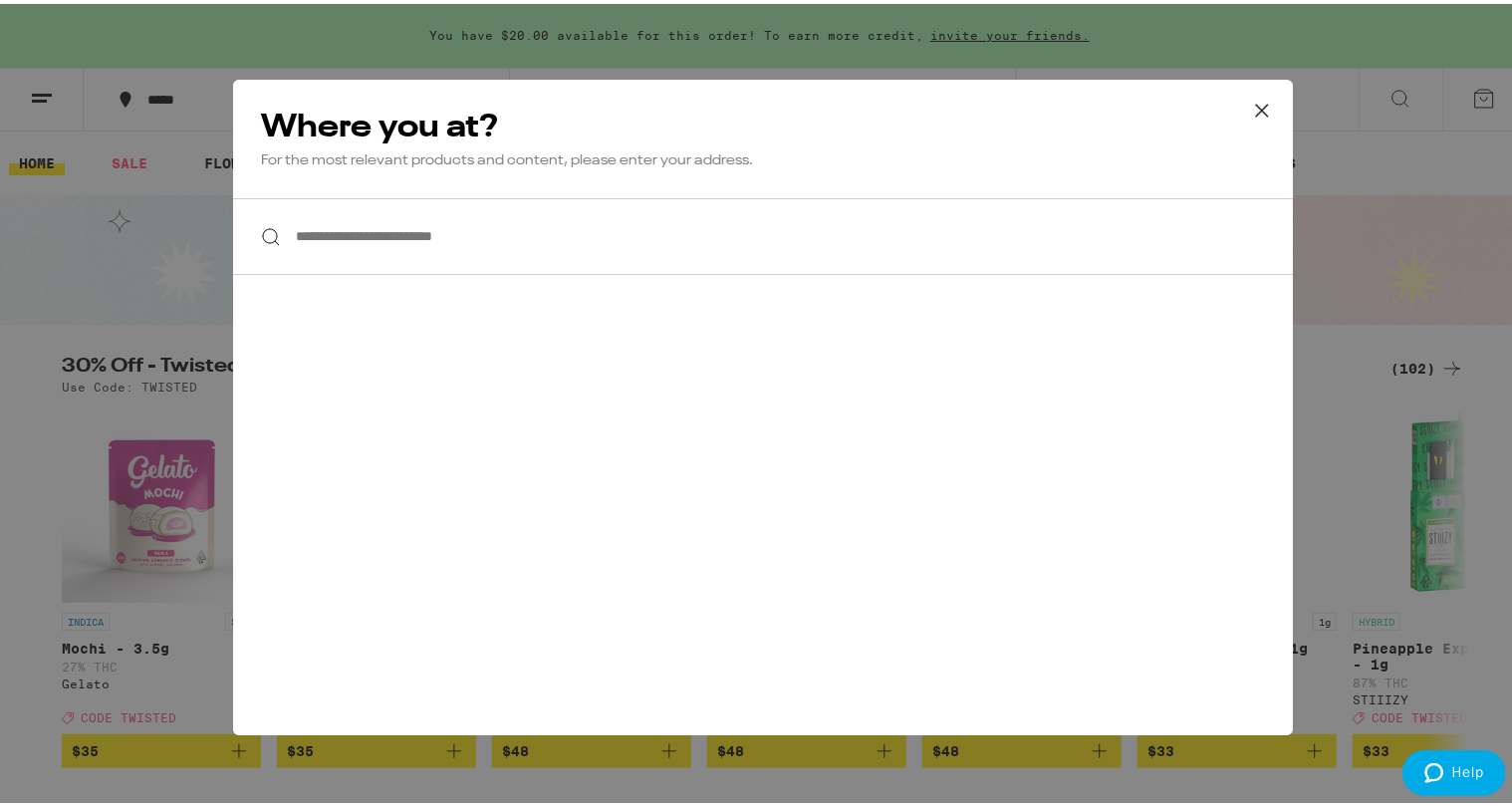 click on "**********" at bounding box center (763, 232) 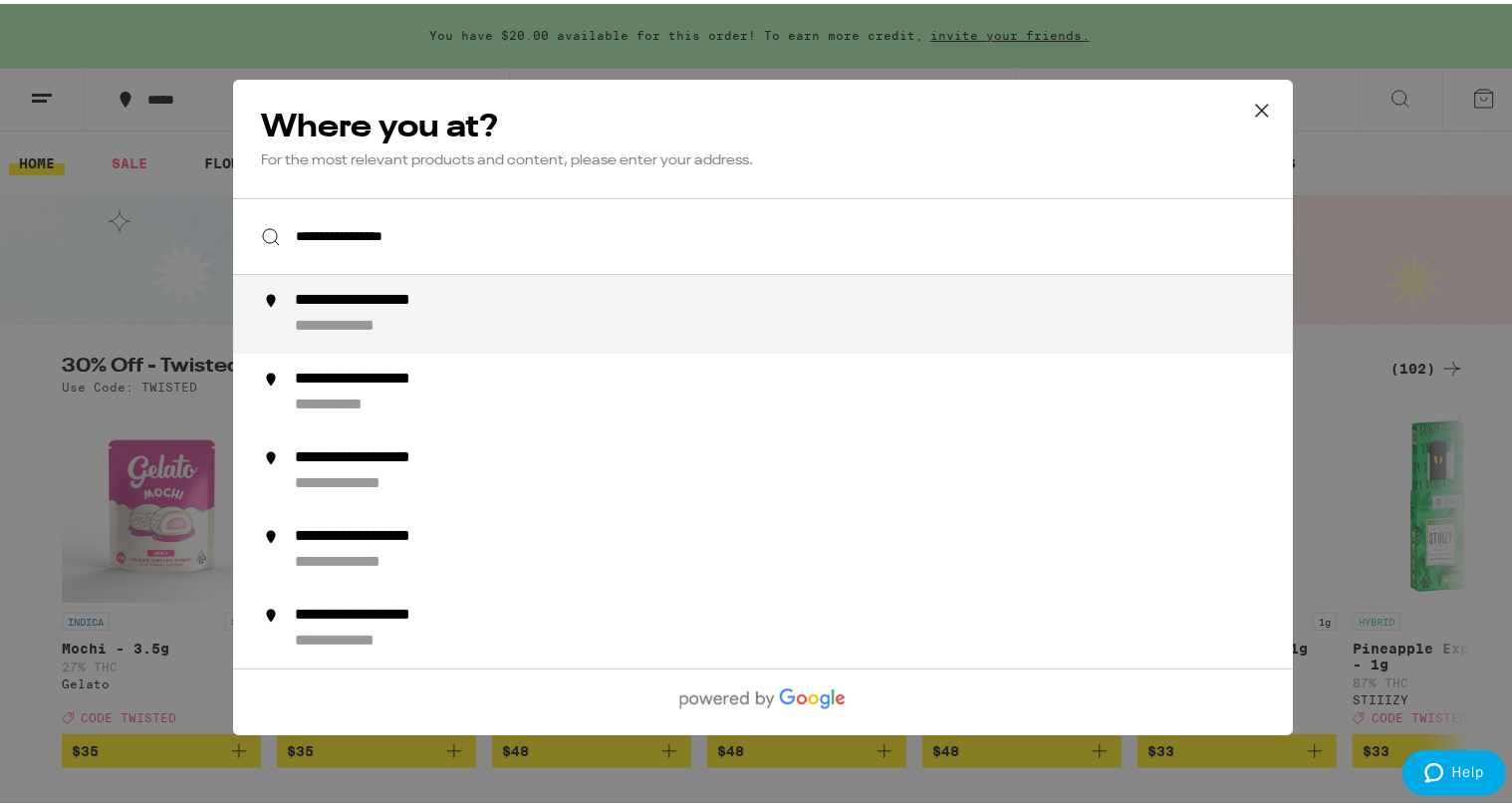 click on "**********" at bounding box center [392, 297] 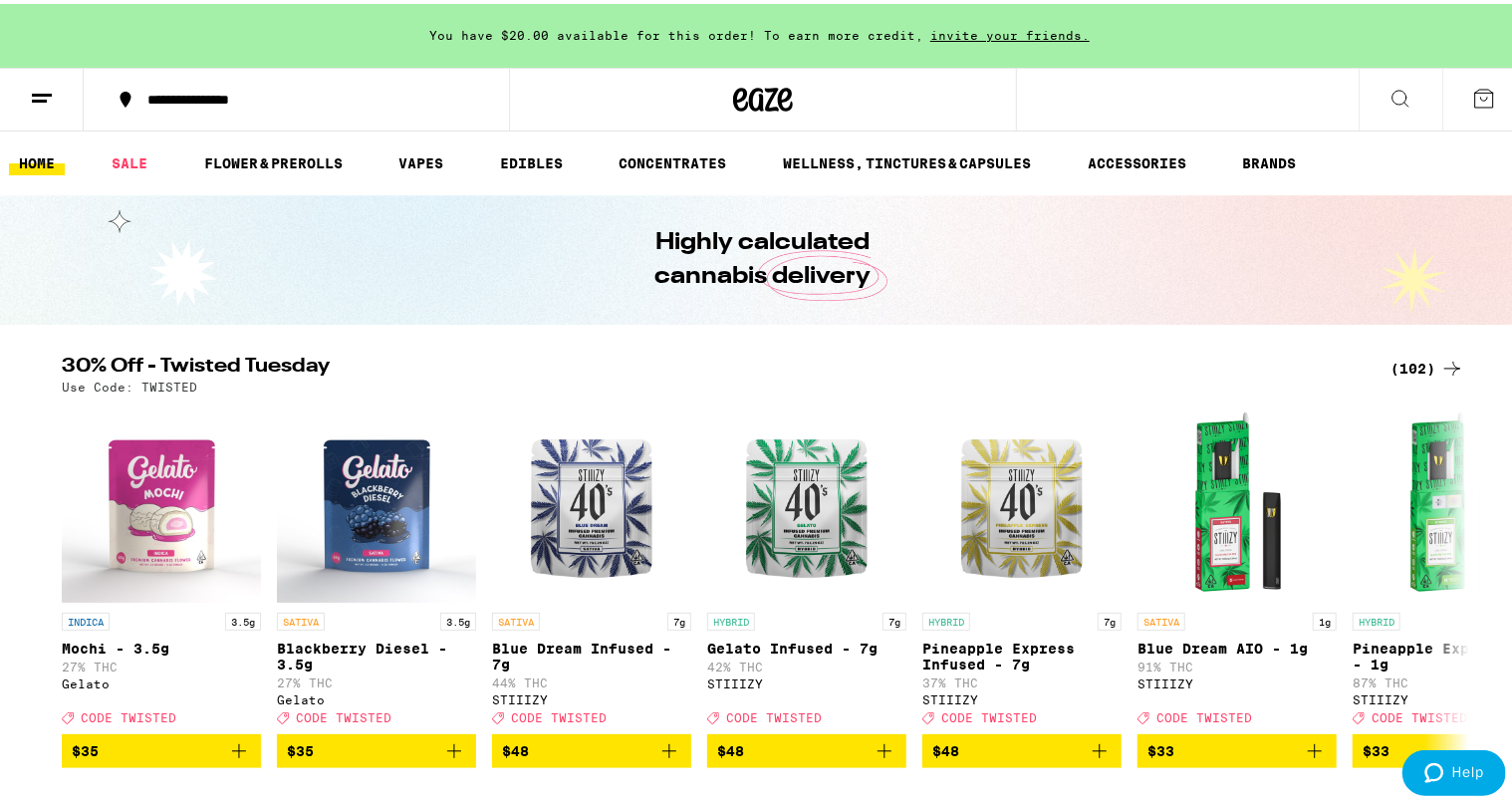 click 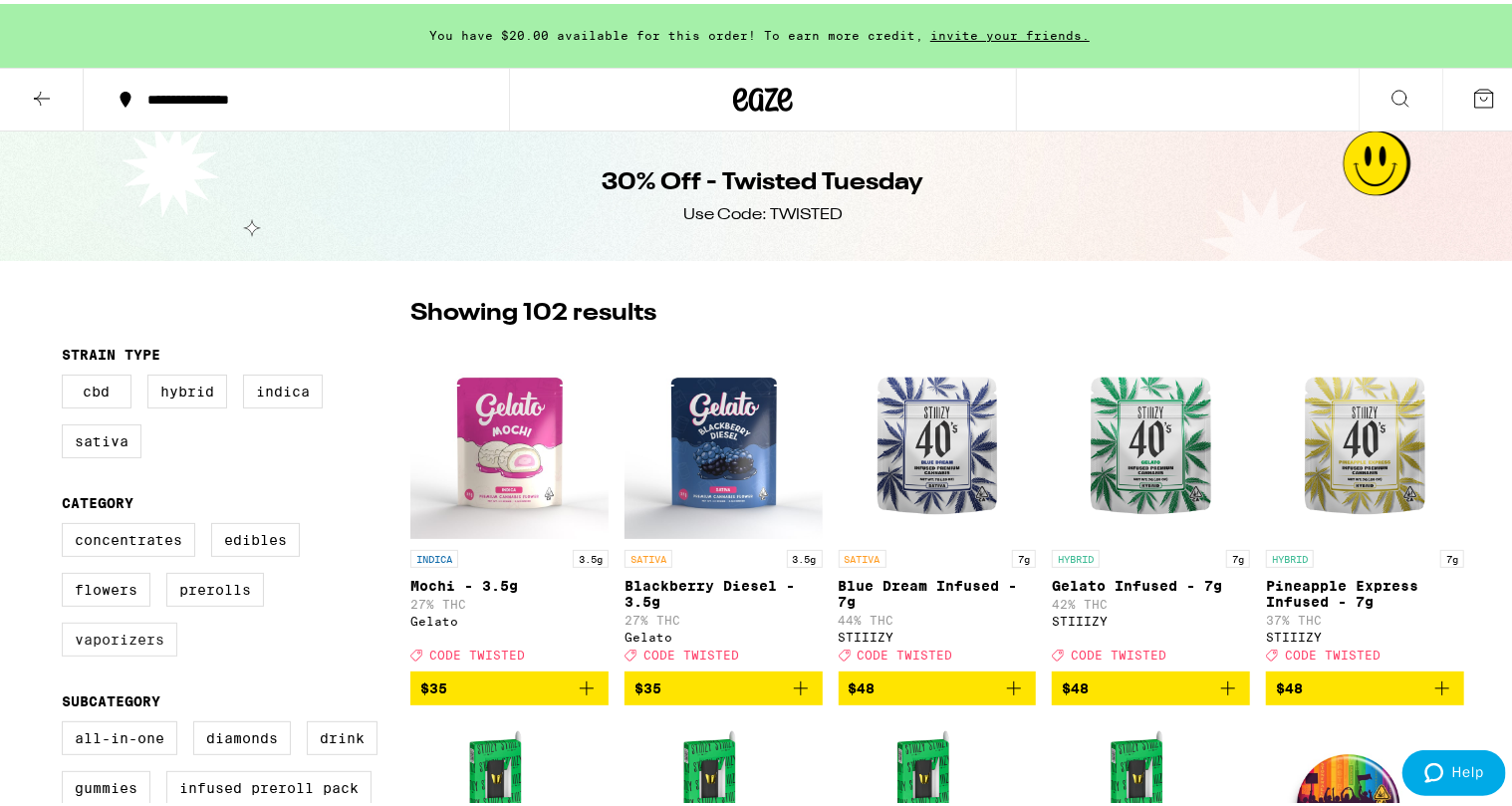click on "Vaporizers" at bounding box center [120, 636] 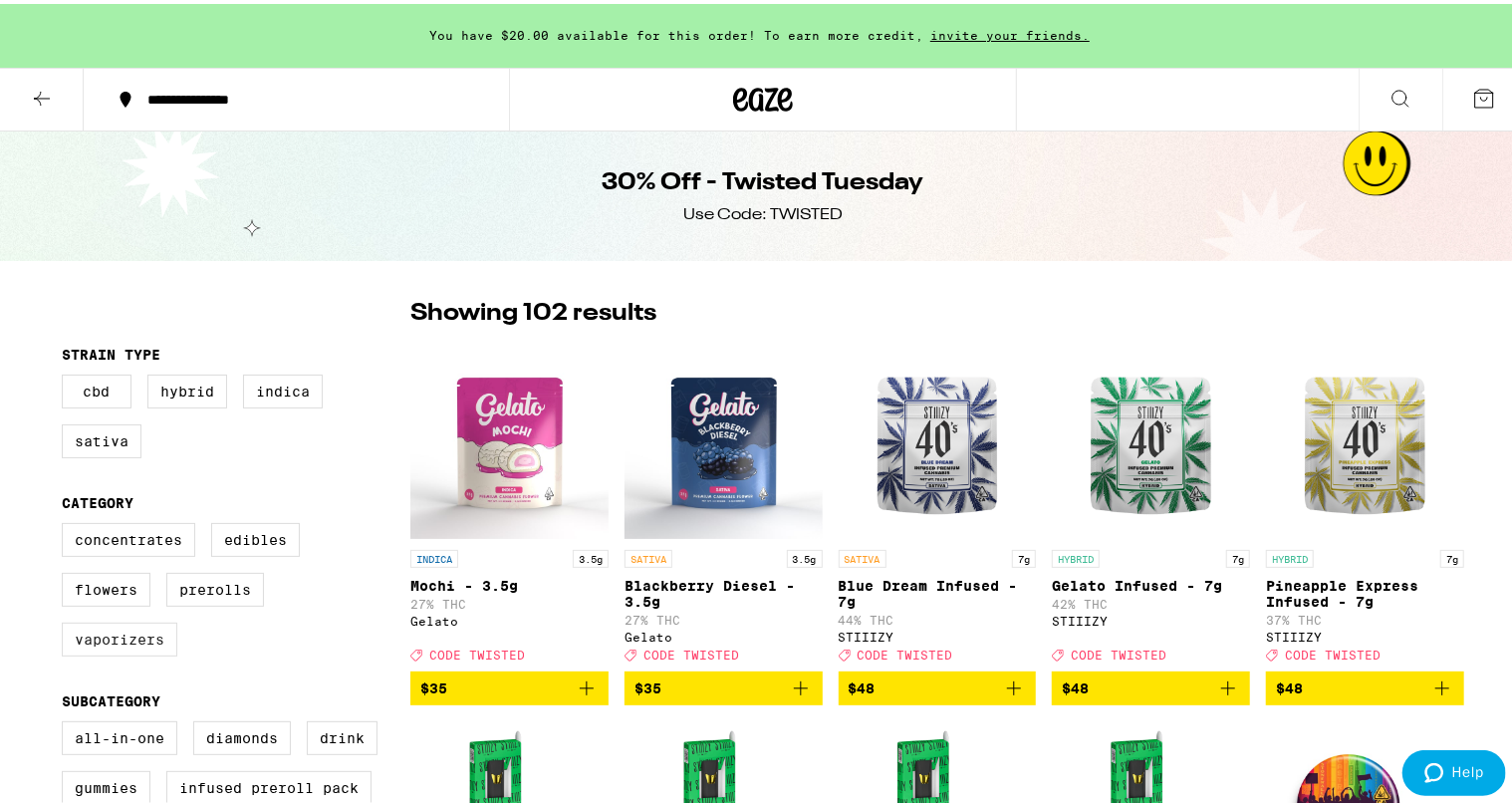 checkbox on "true" 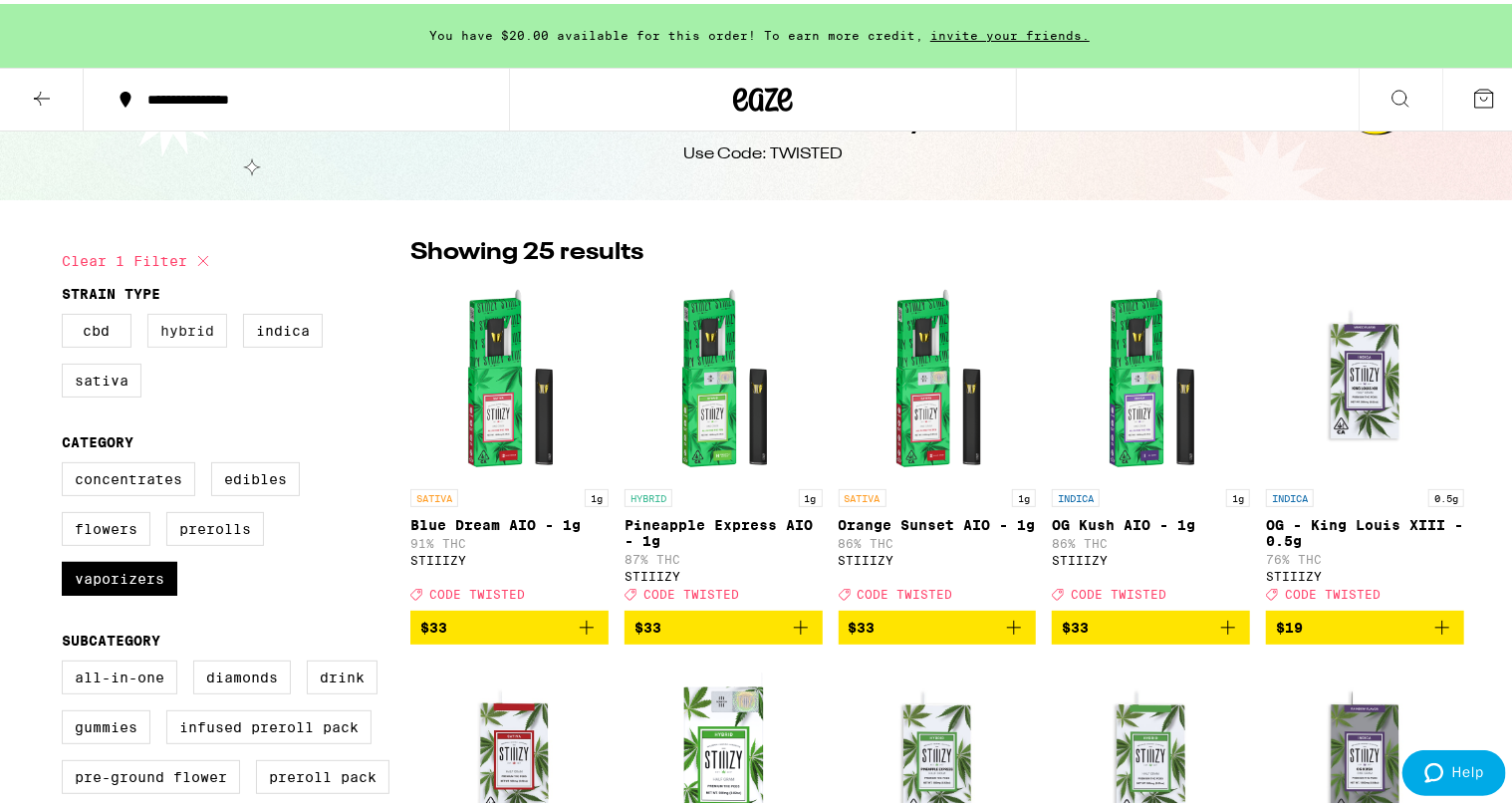 scroll, scrollTop: 60, scrollLeft: 0, axis: vertical 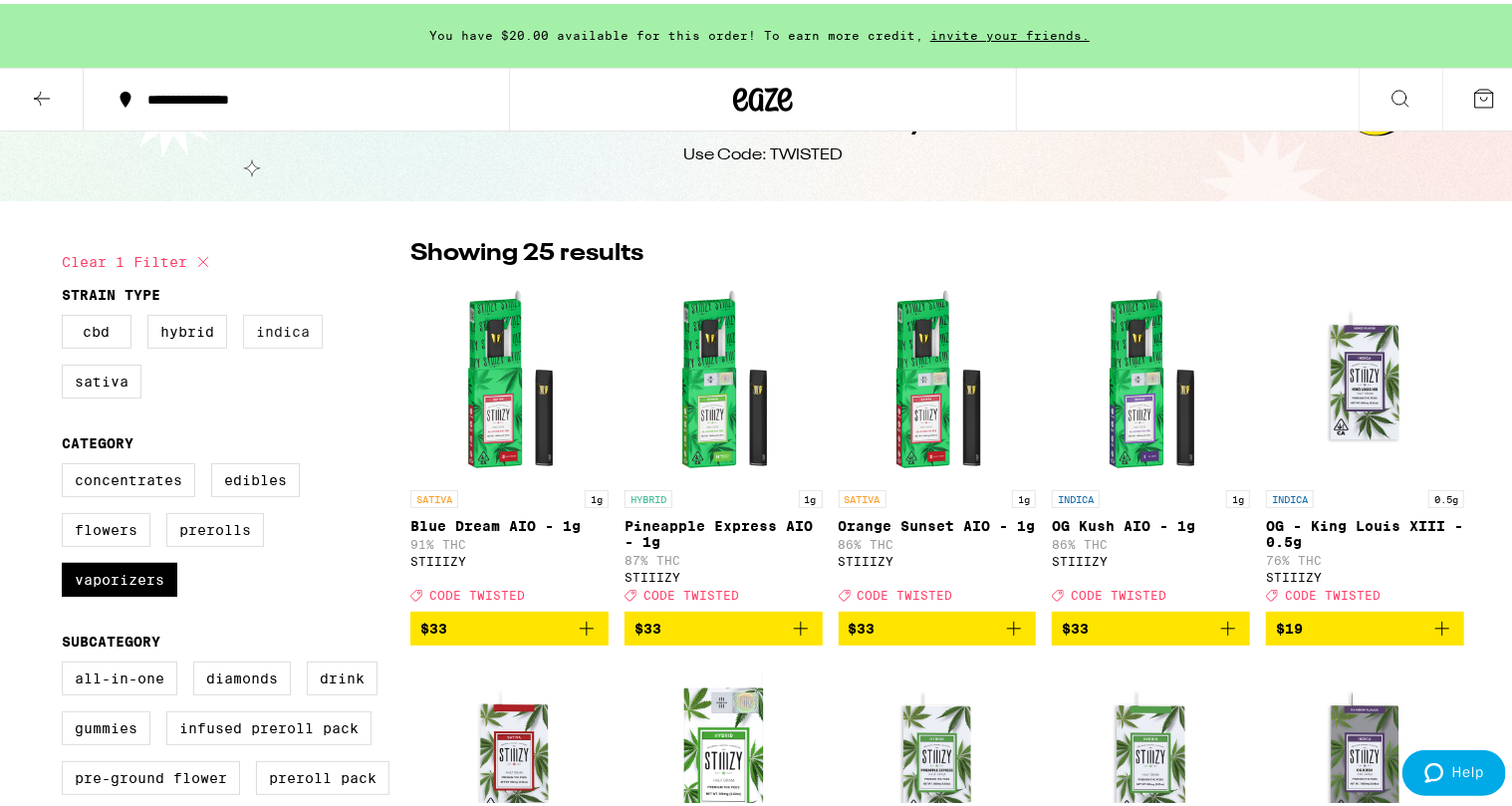 click on "Indica" at bounding box center (283, 328) 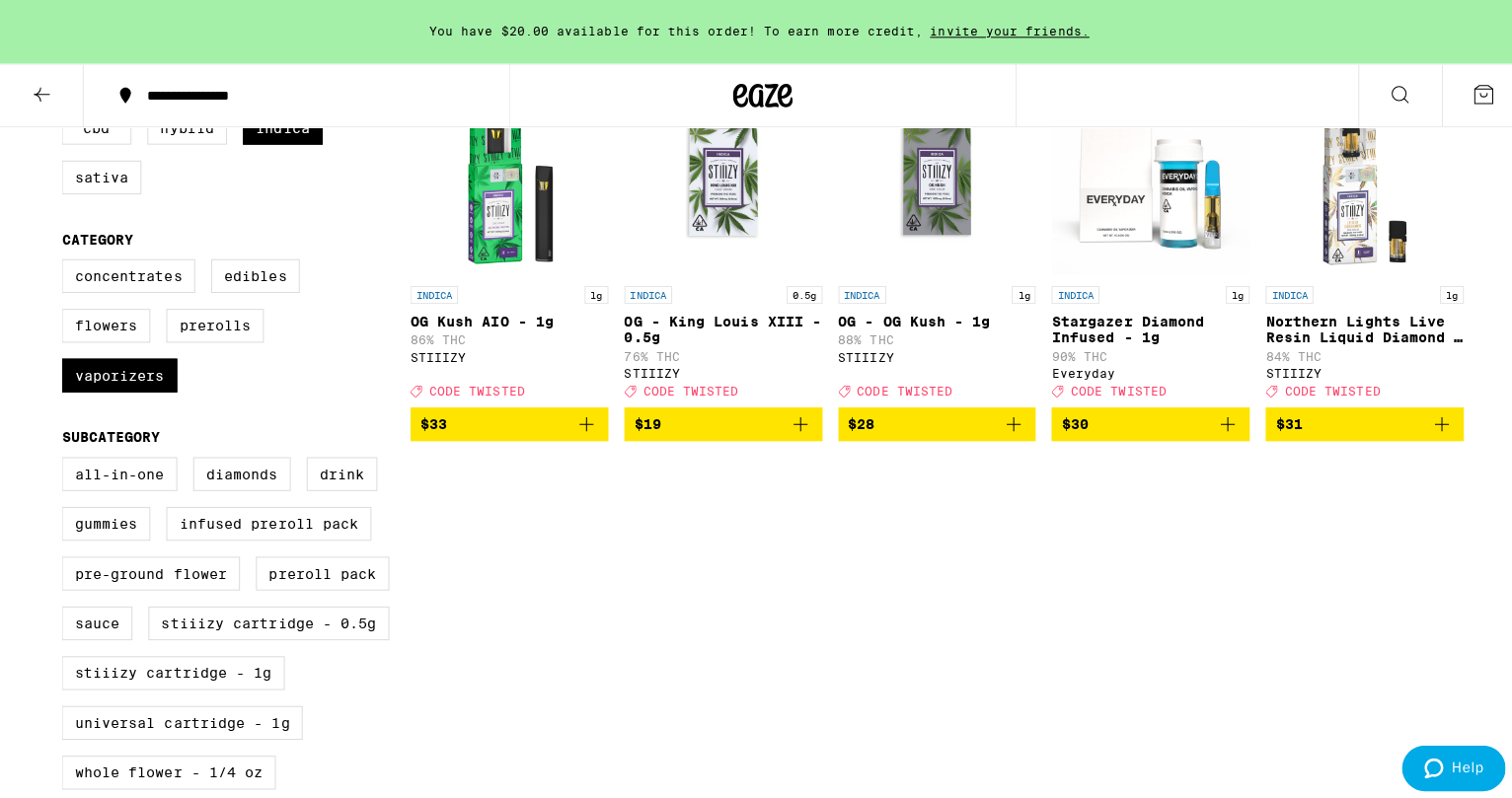 scroll, scrollTop: 179, scrollLeft: 0, axis: vertical 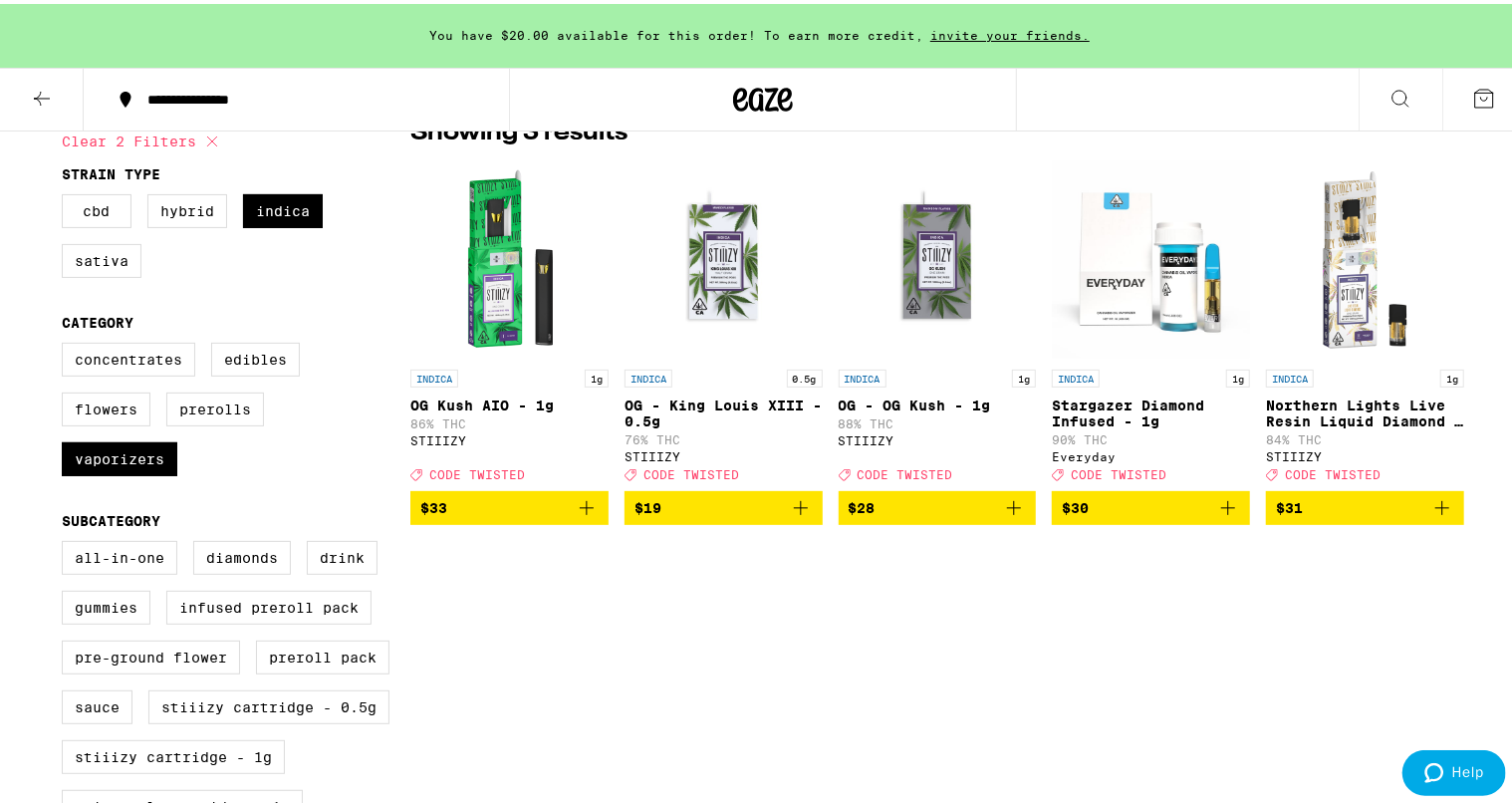 click 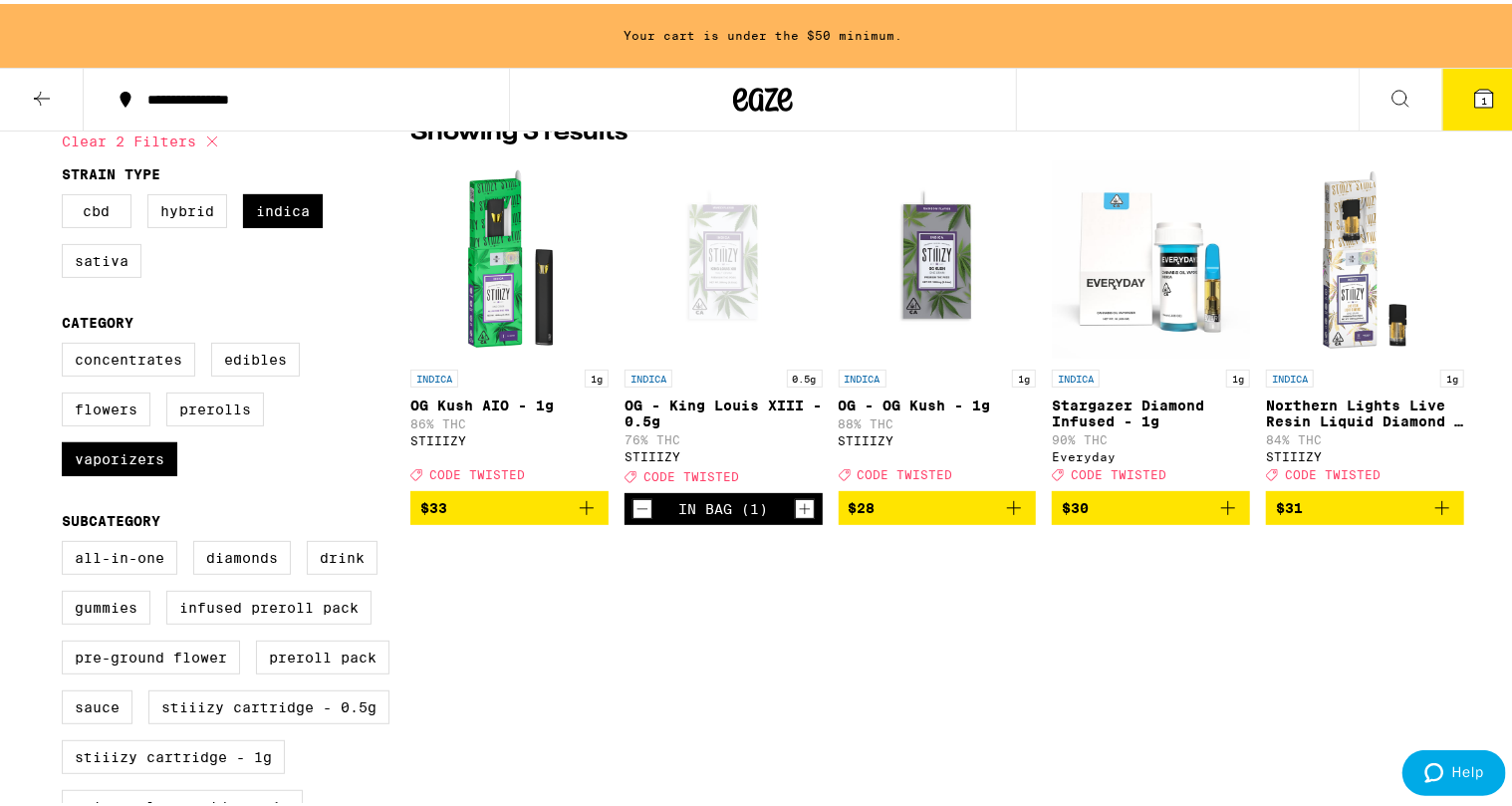 click 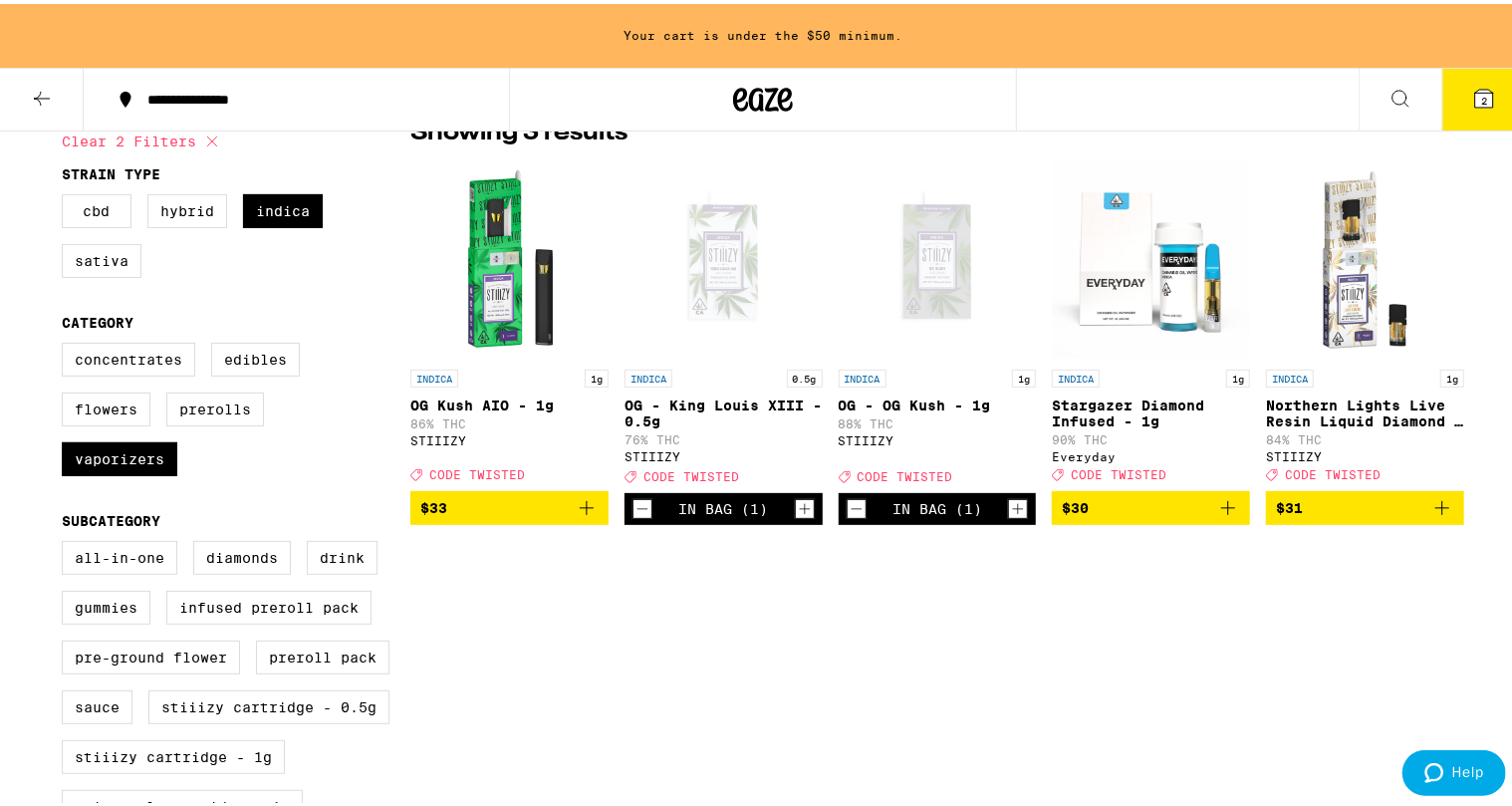 click 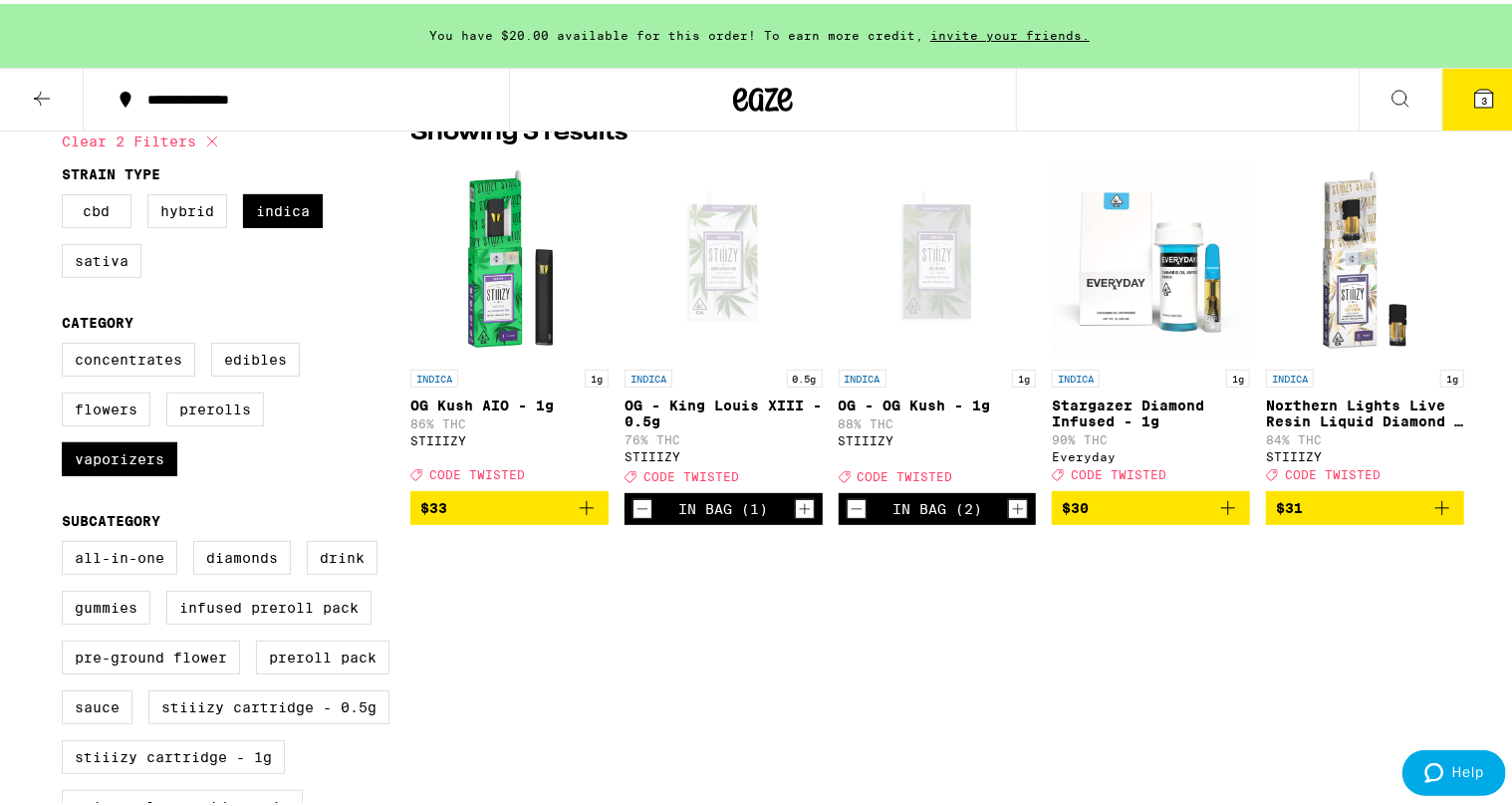 click on "3" at bounding box center [1484, 96] 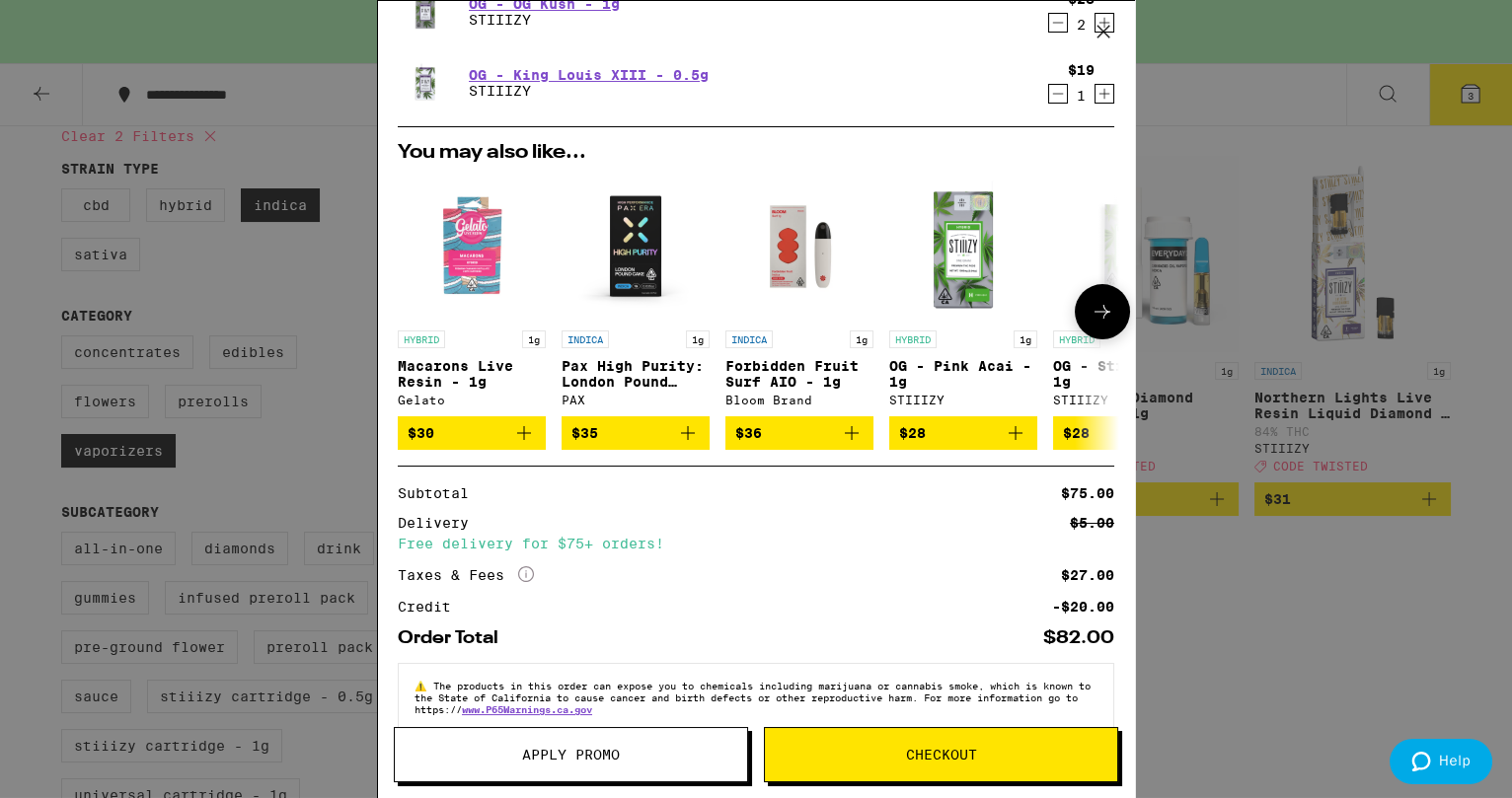 scroll, scrollTop: 185, scrollLeft: 0, axis: vertical 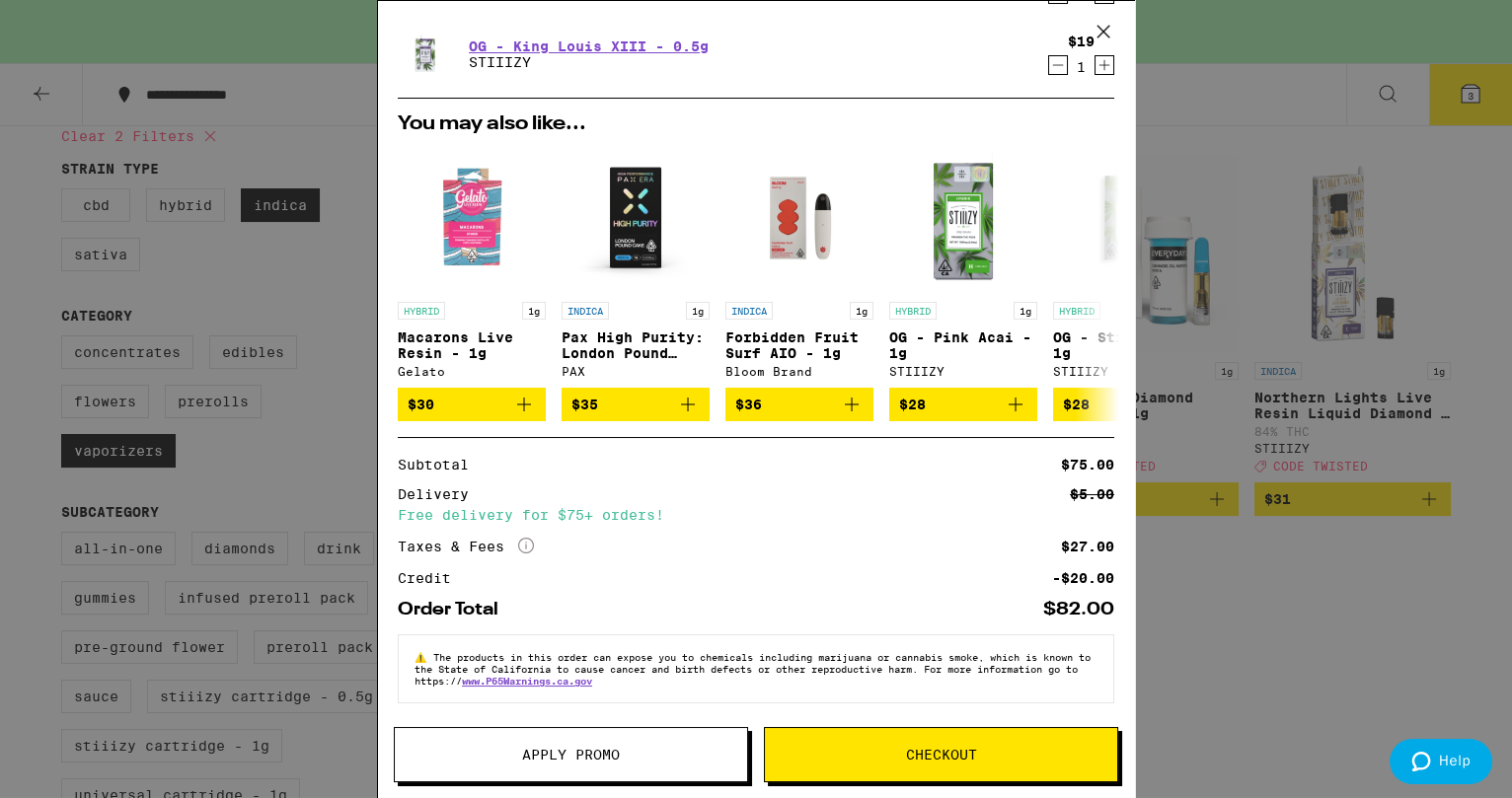 click on "Apply Promo" at bounding box center [570, 755] 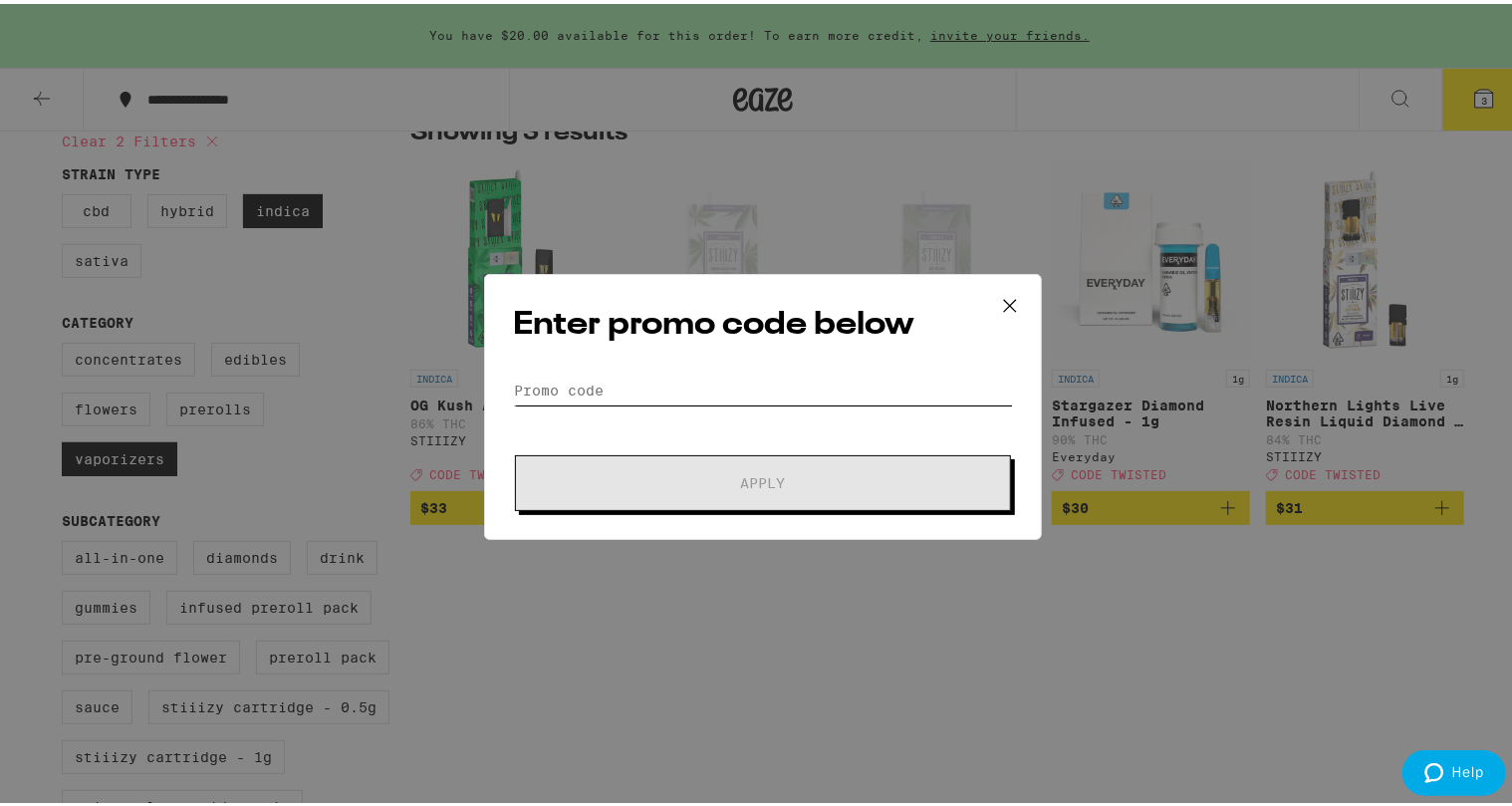 click on "Promo Code" at bounding box center [763, 387] 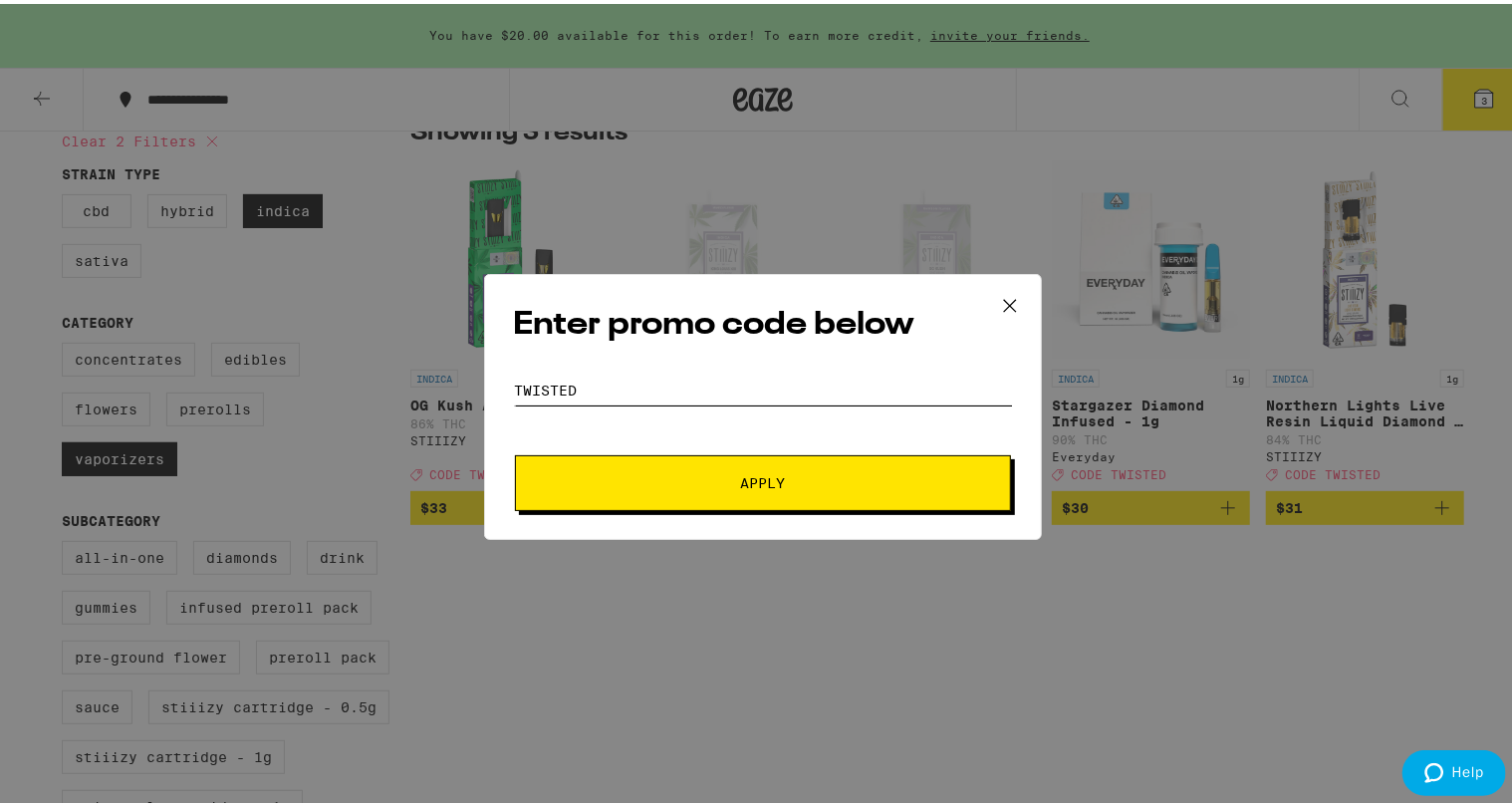type on "twisted" 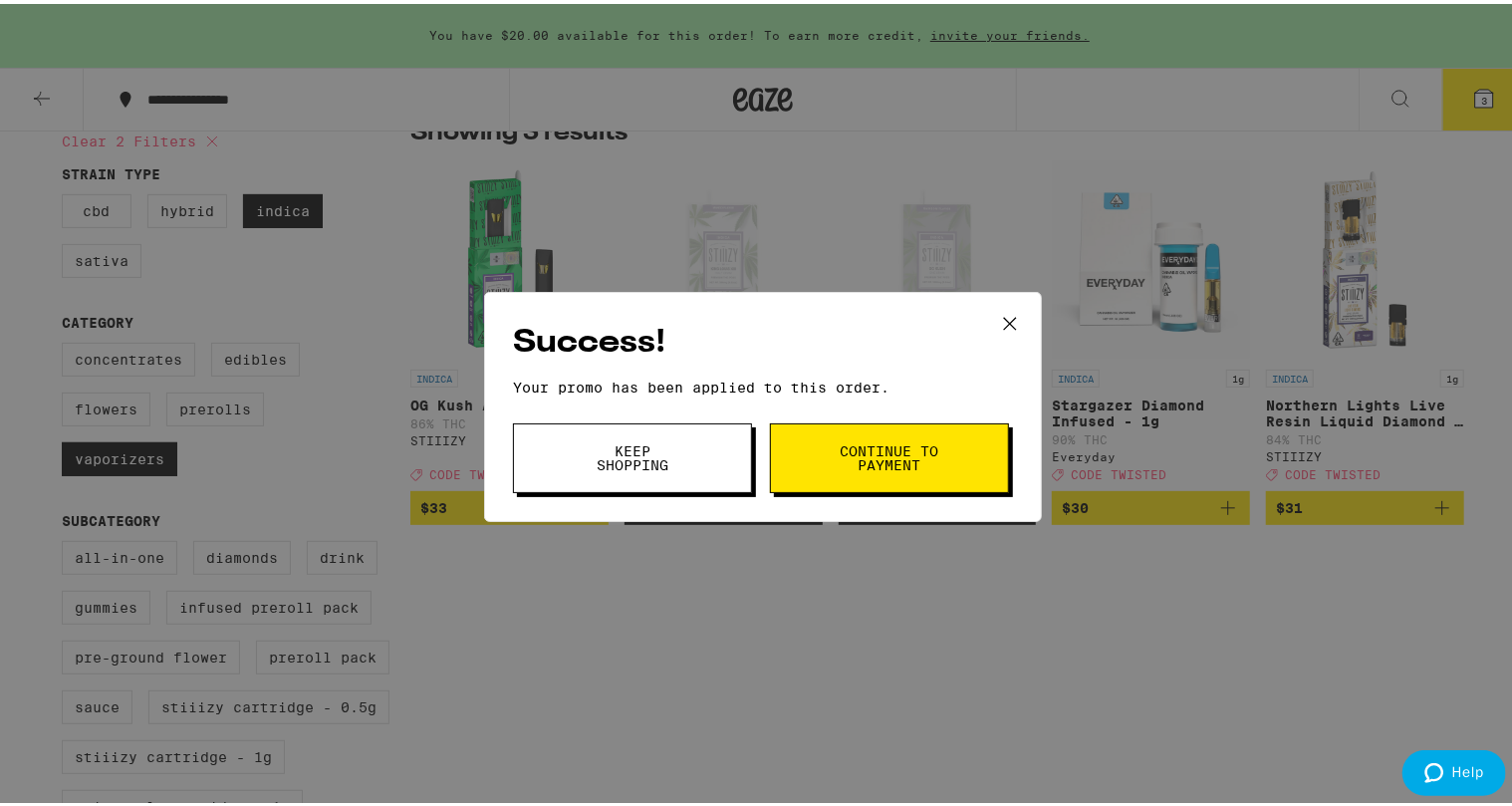 click on "Success! Your promo has been applied to this order. Promo Code twisted Keep Shopping Continue to payment" at bounding box center [763, 403] 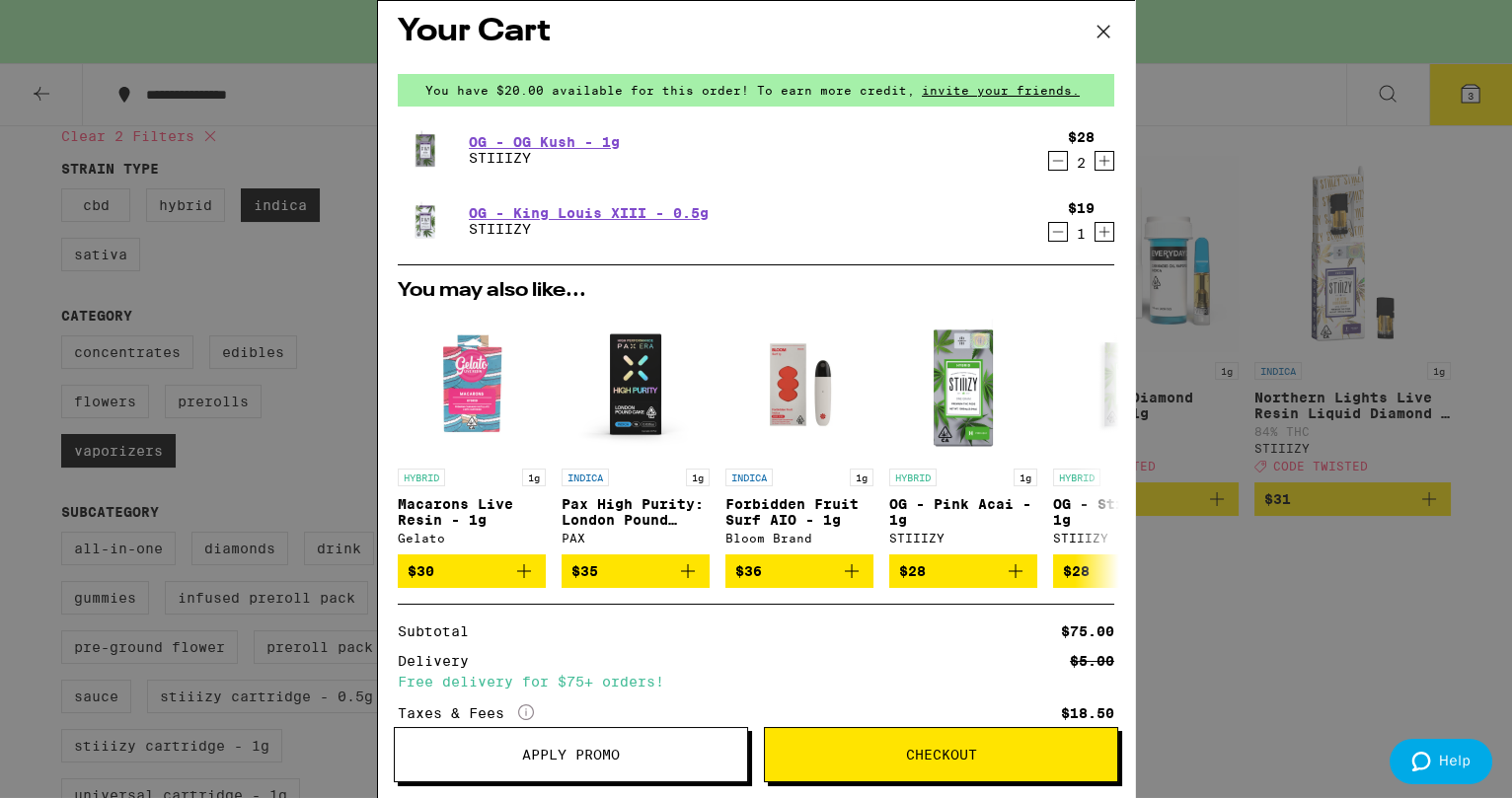 scroll, scrollTop: 0, scrollLeft: 0, axis: both 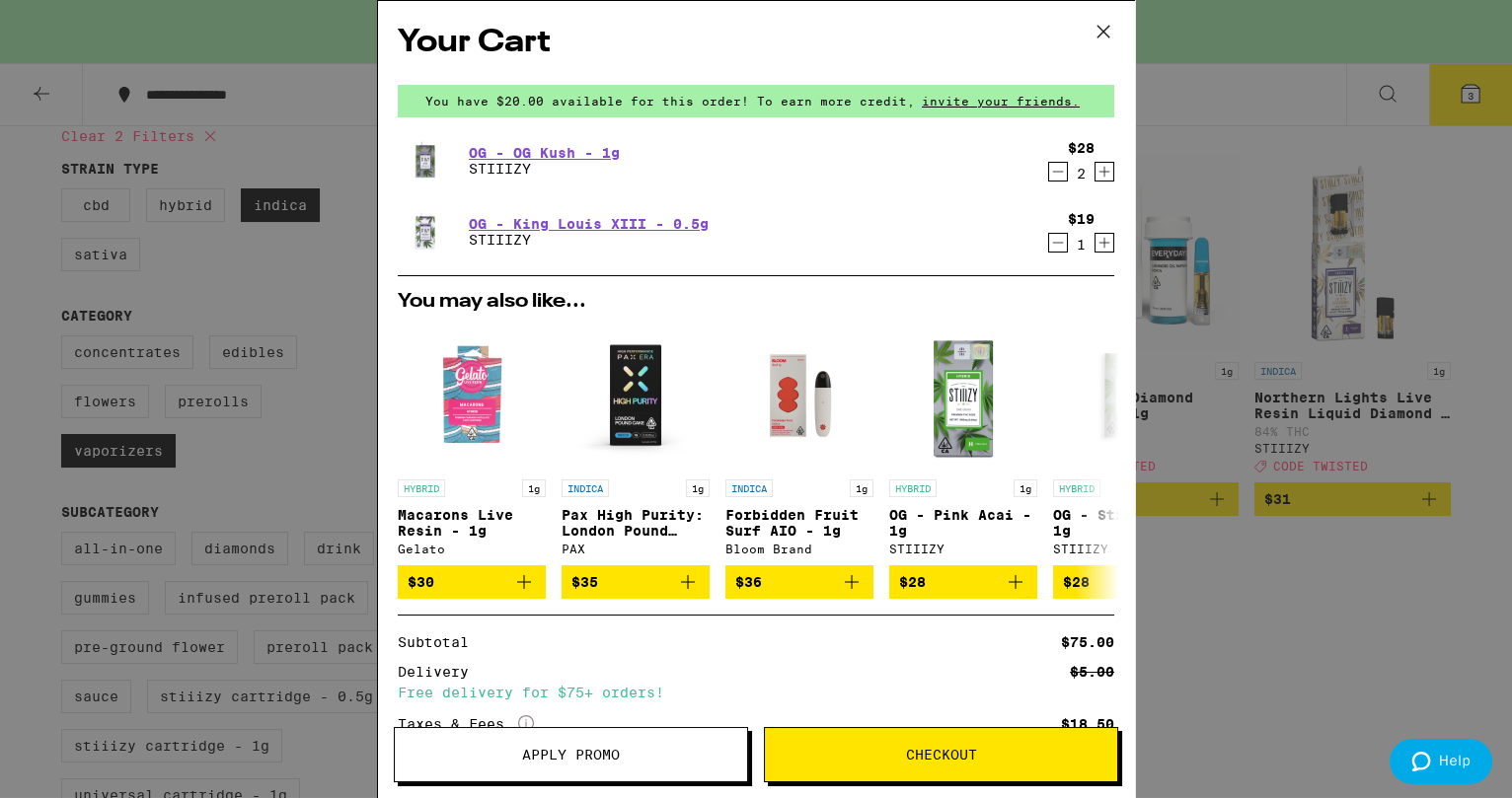 click 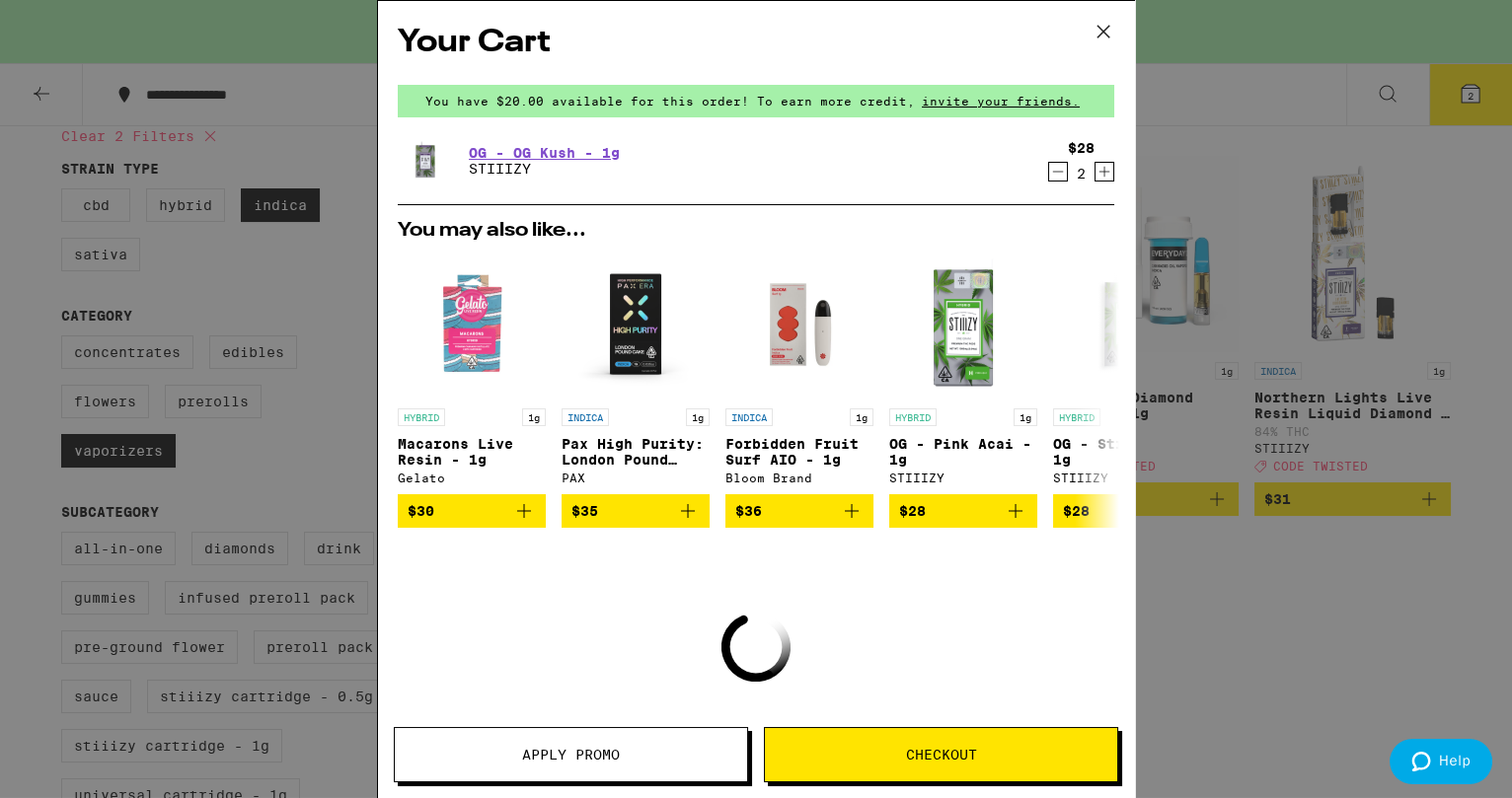 click 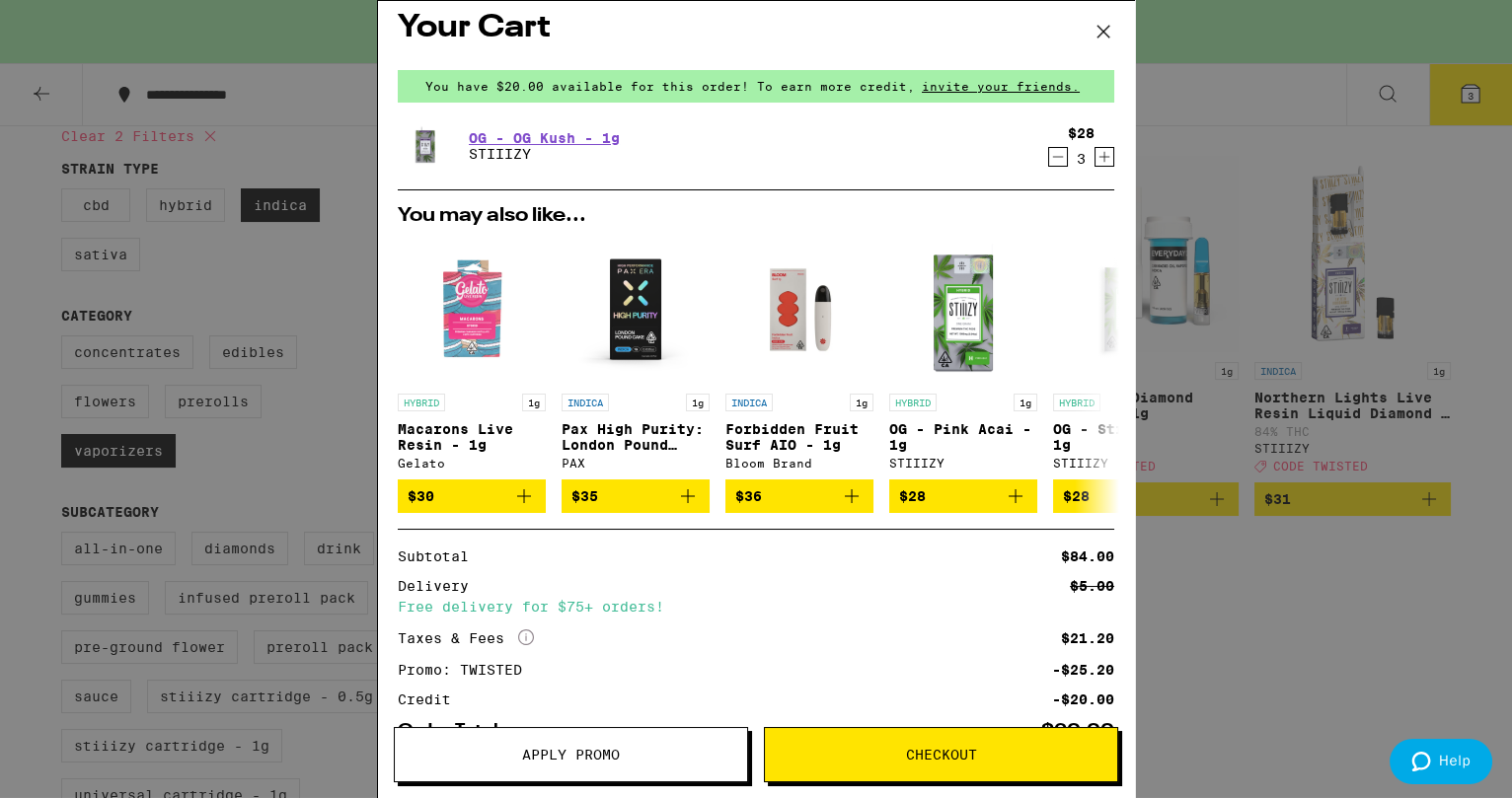 scroll, scrollTop: 0, scrollLeft: 0, axis: both 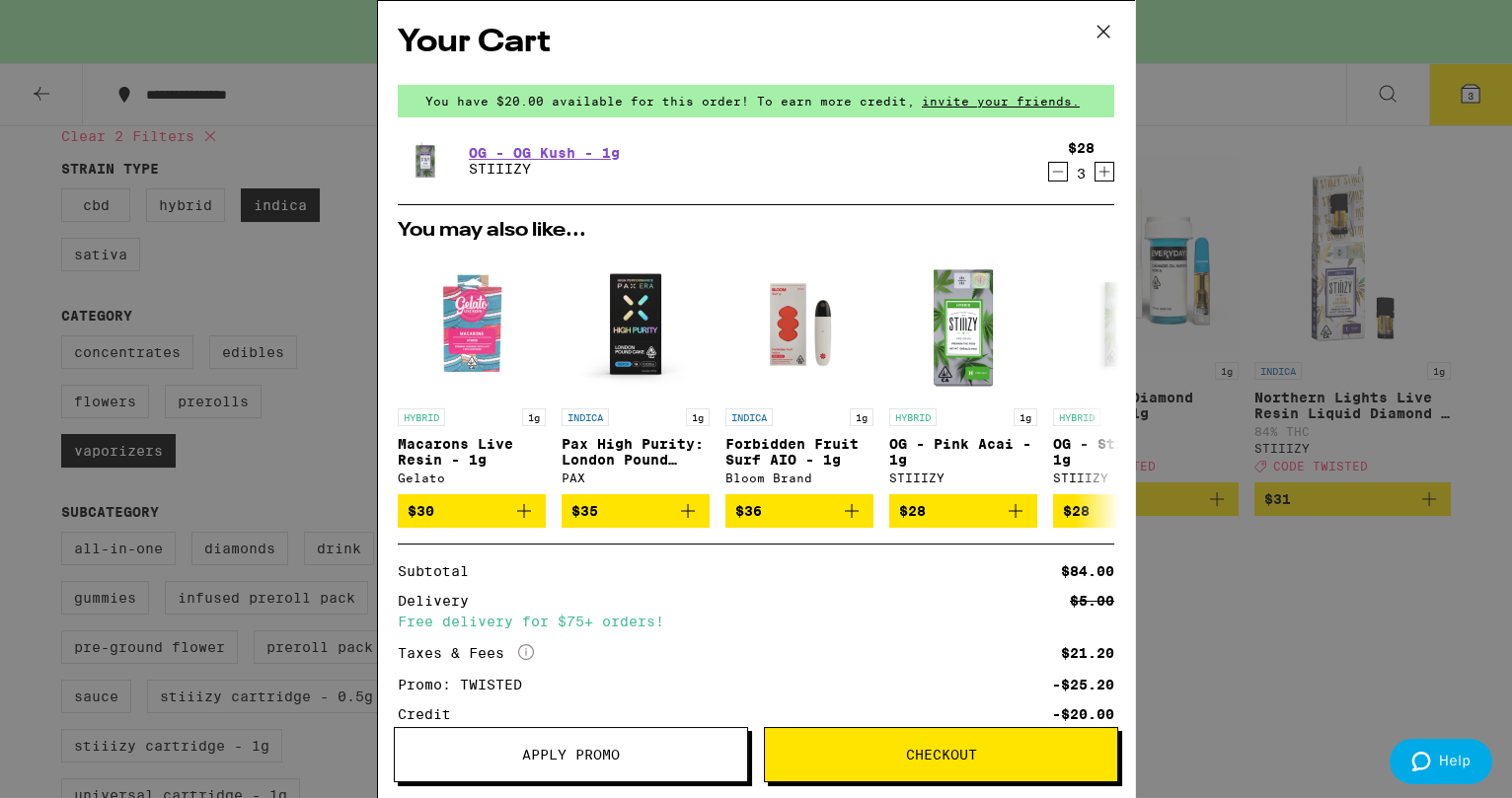 click 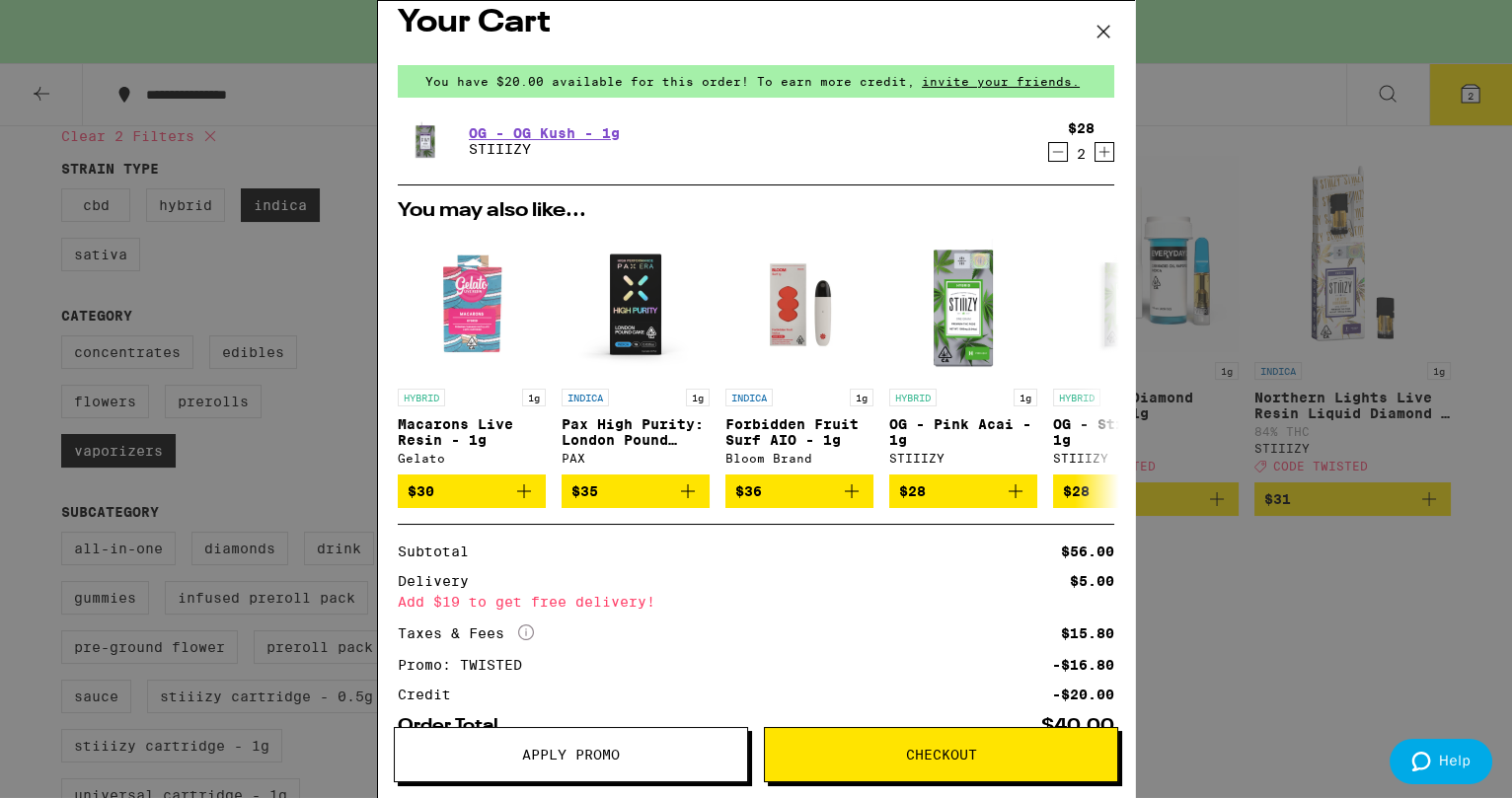 scroll, scrollTop: 0, scrollLeft: 0, axis: both 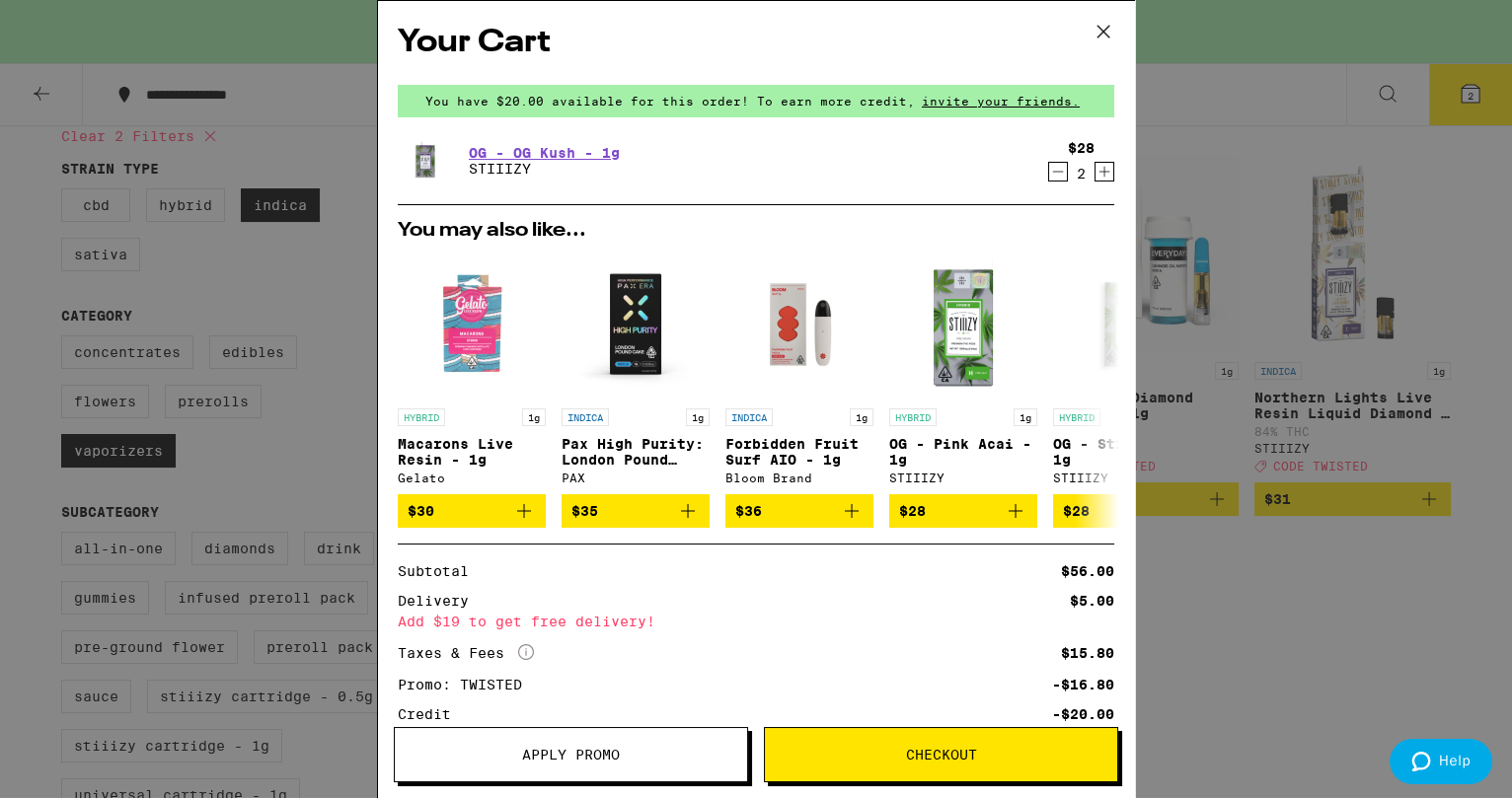 click 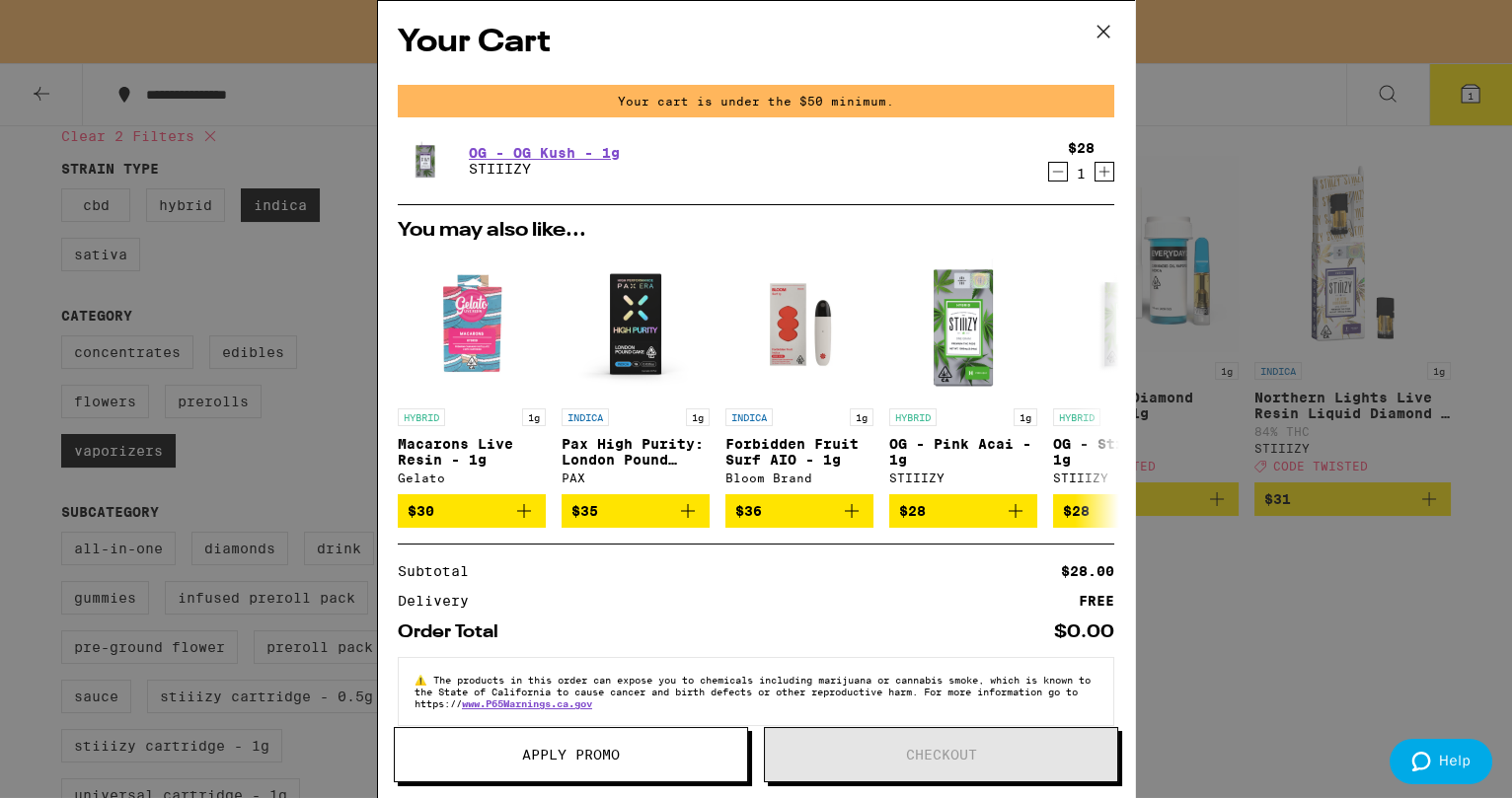 click 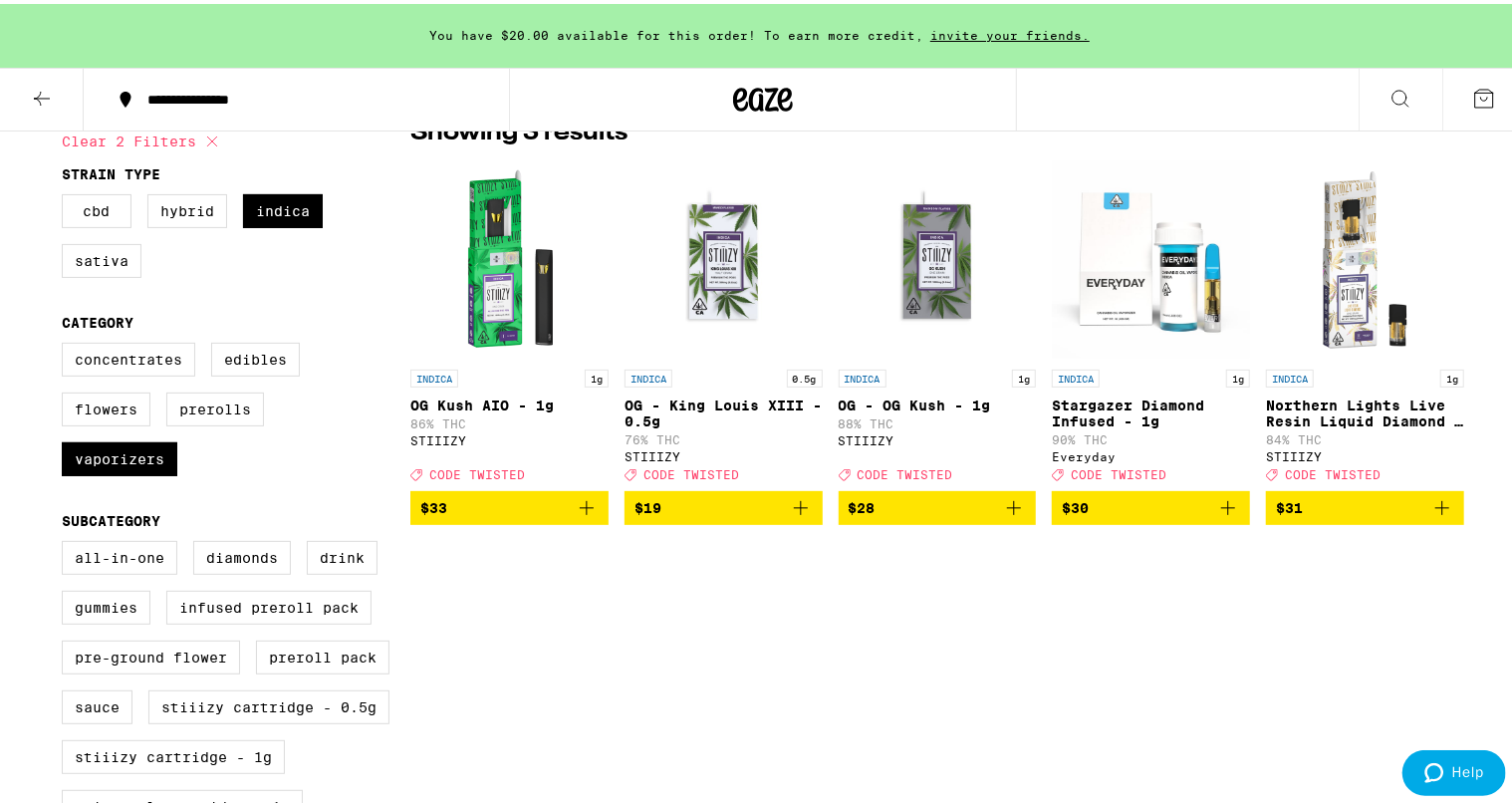 click 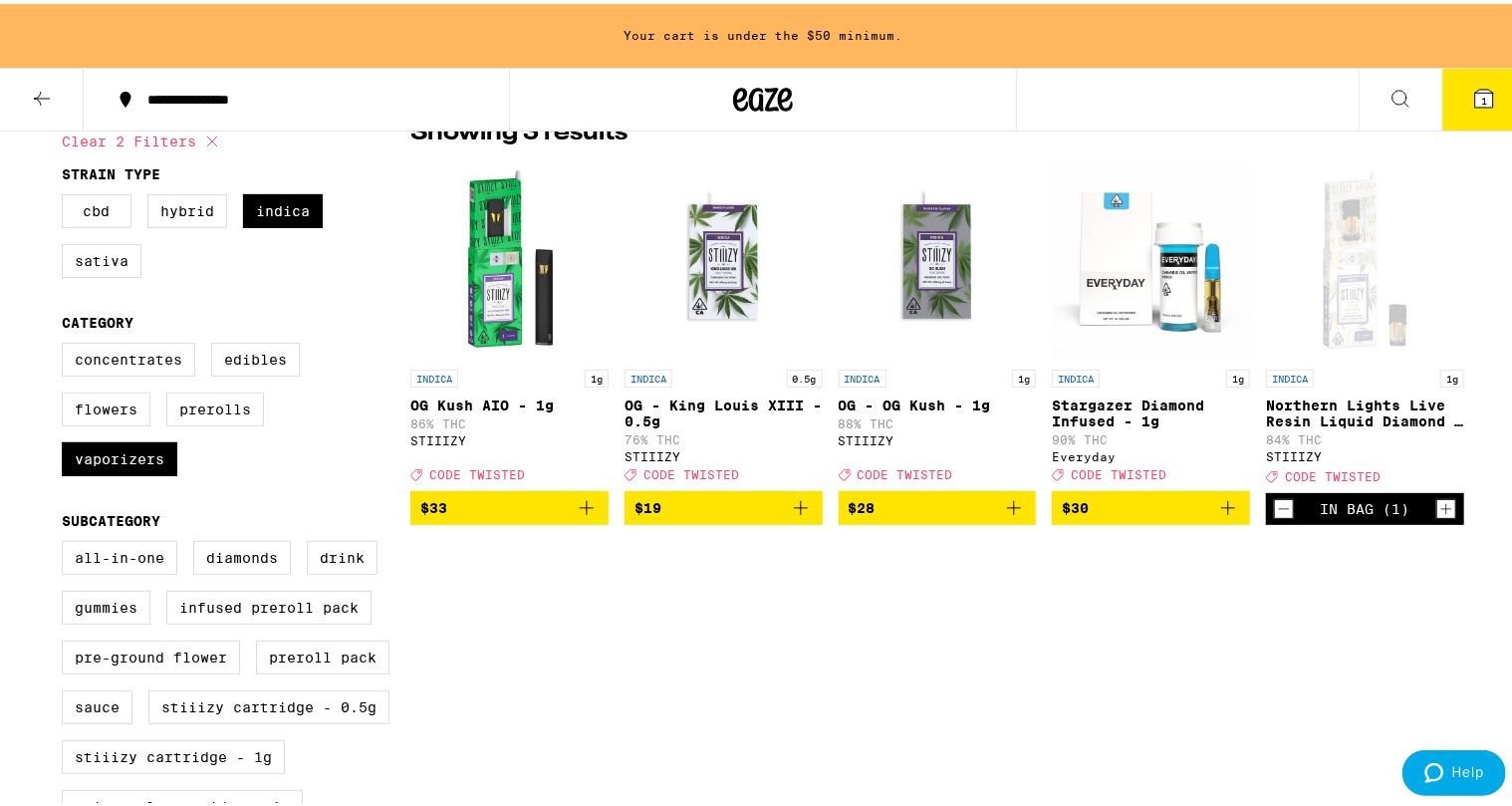 click 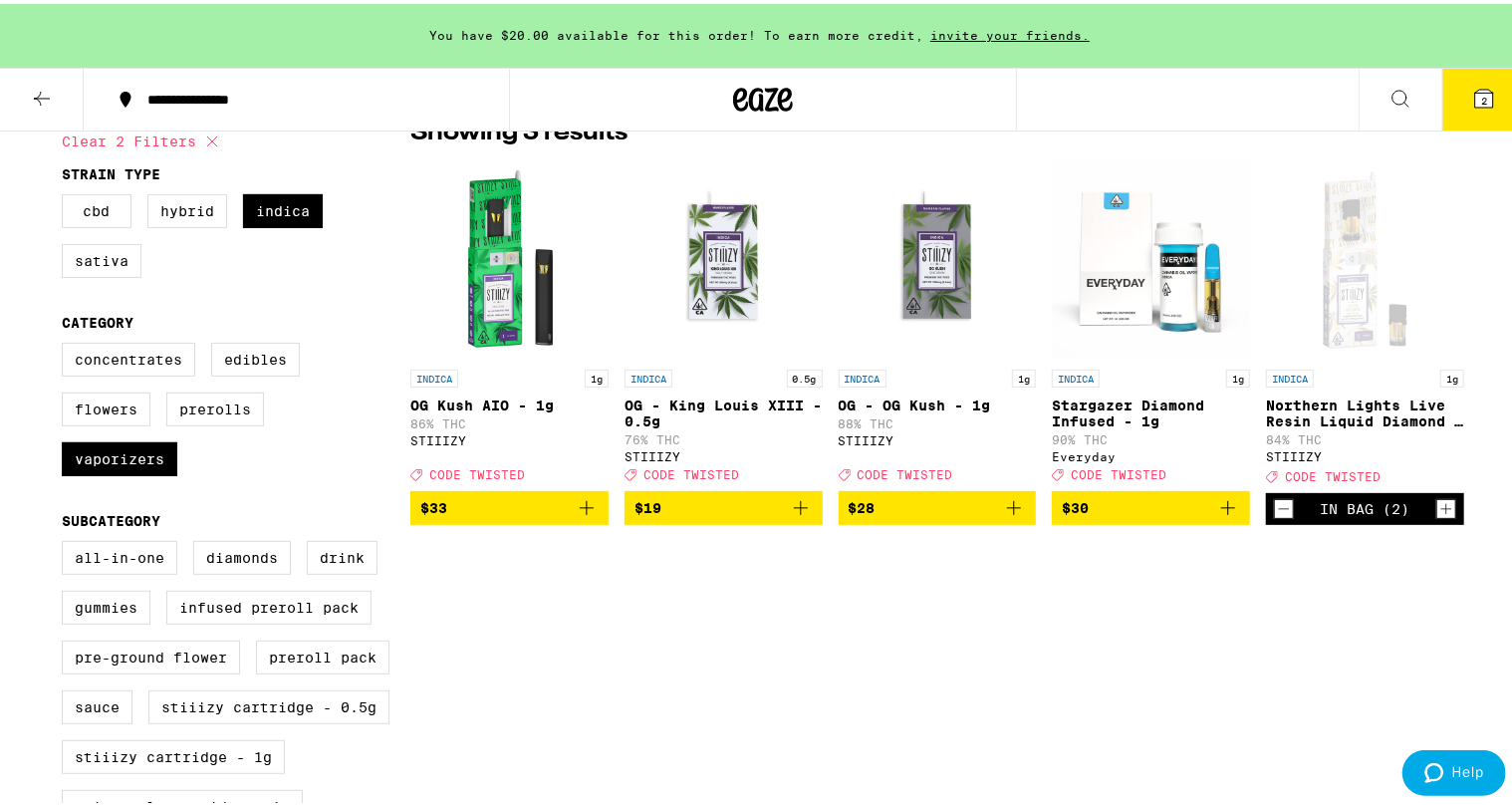click 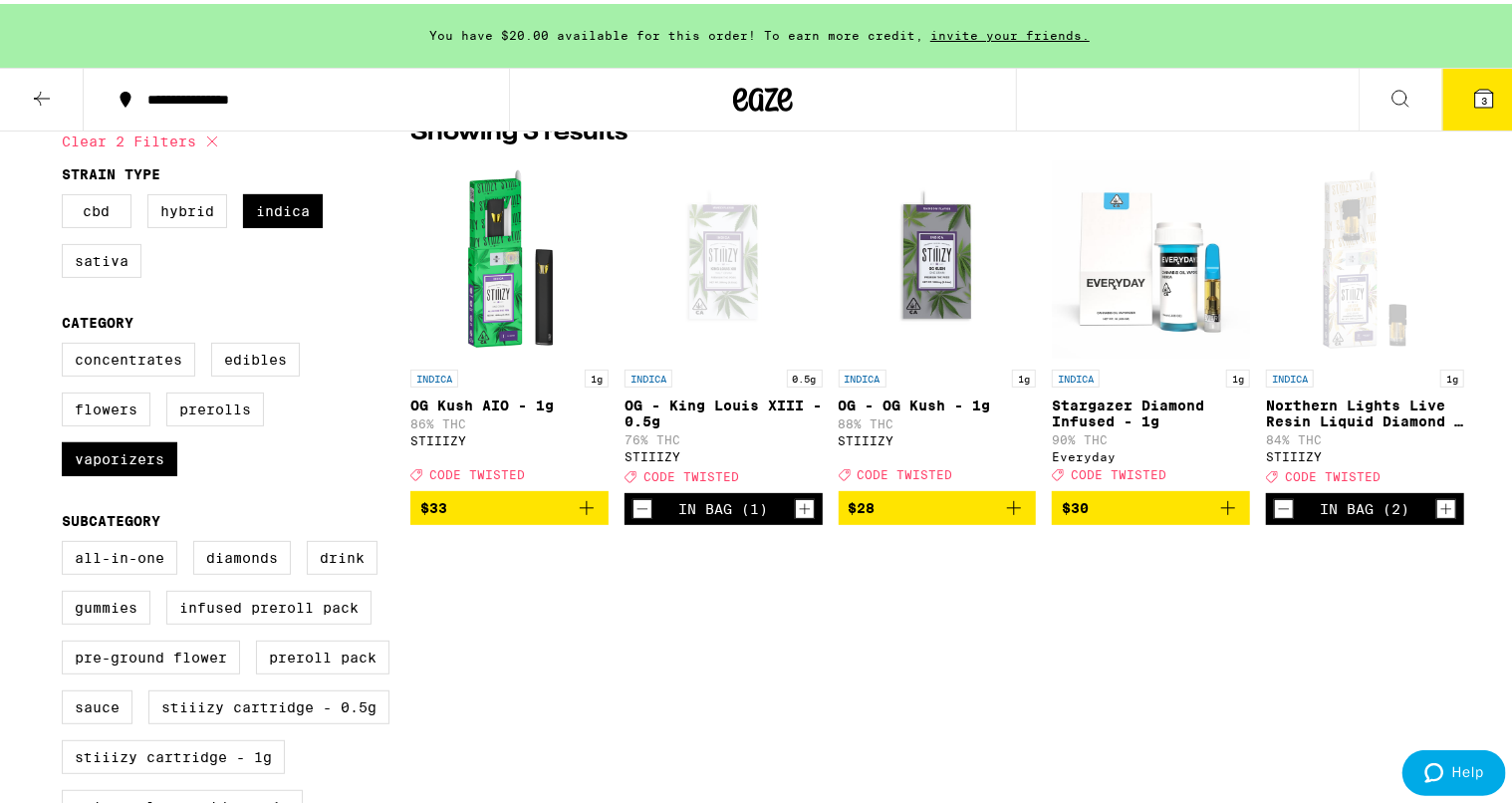 click 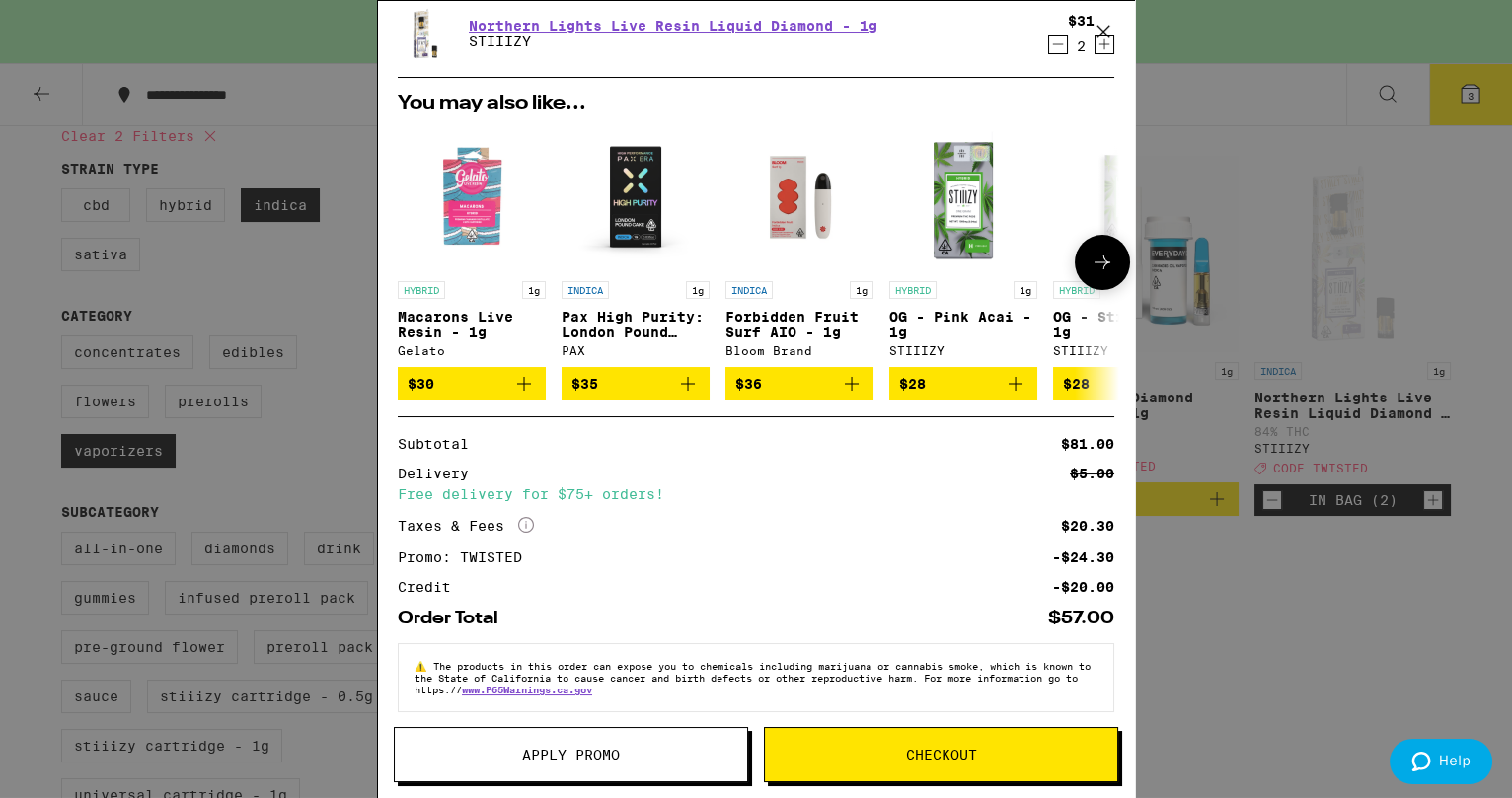 scroll, scrollTop: 216, scrollLeft: 0, axis: vertical 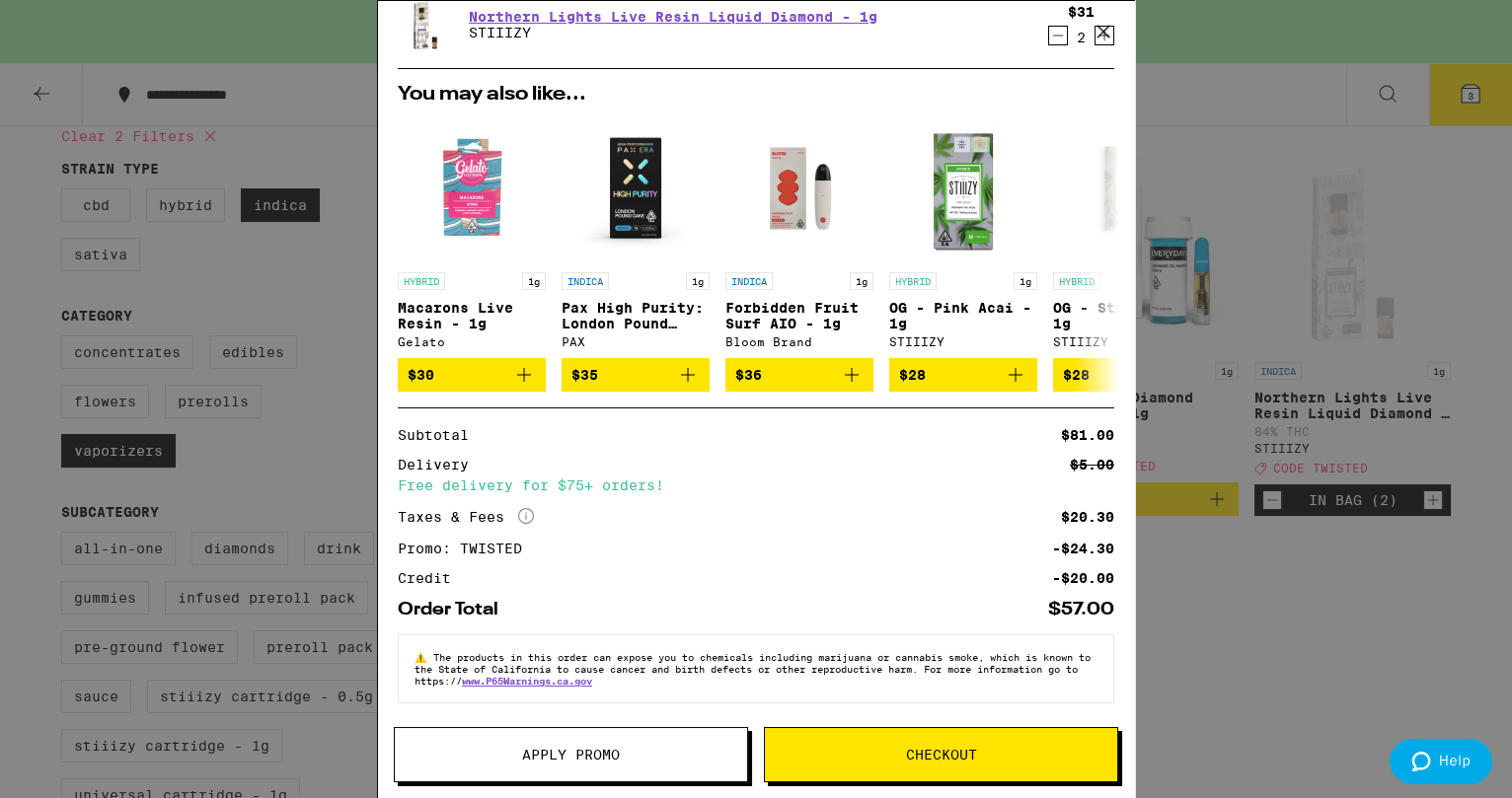 click on "Checkout" at bounding box center (942, 755) 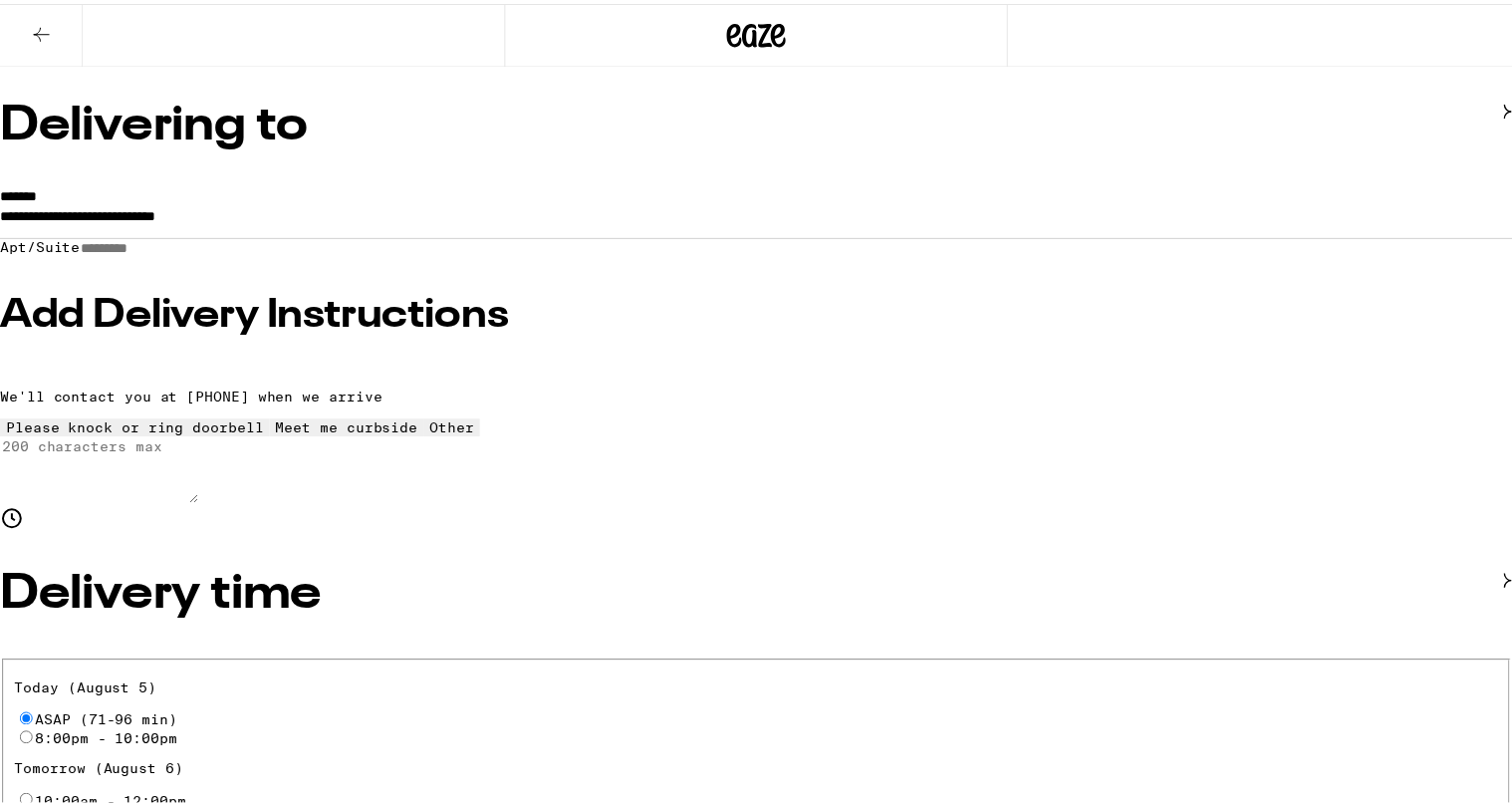 scroll, scrollTop: 0, scrollLeft: 0, axis: both 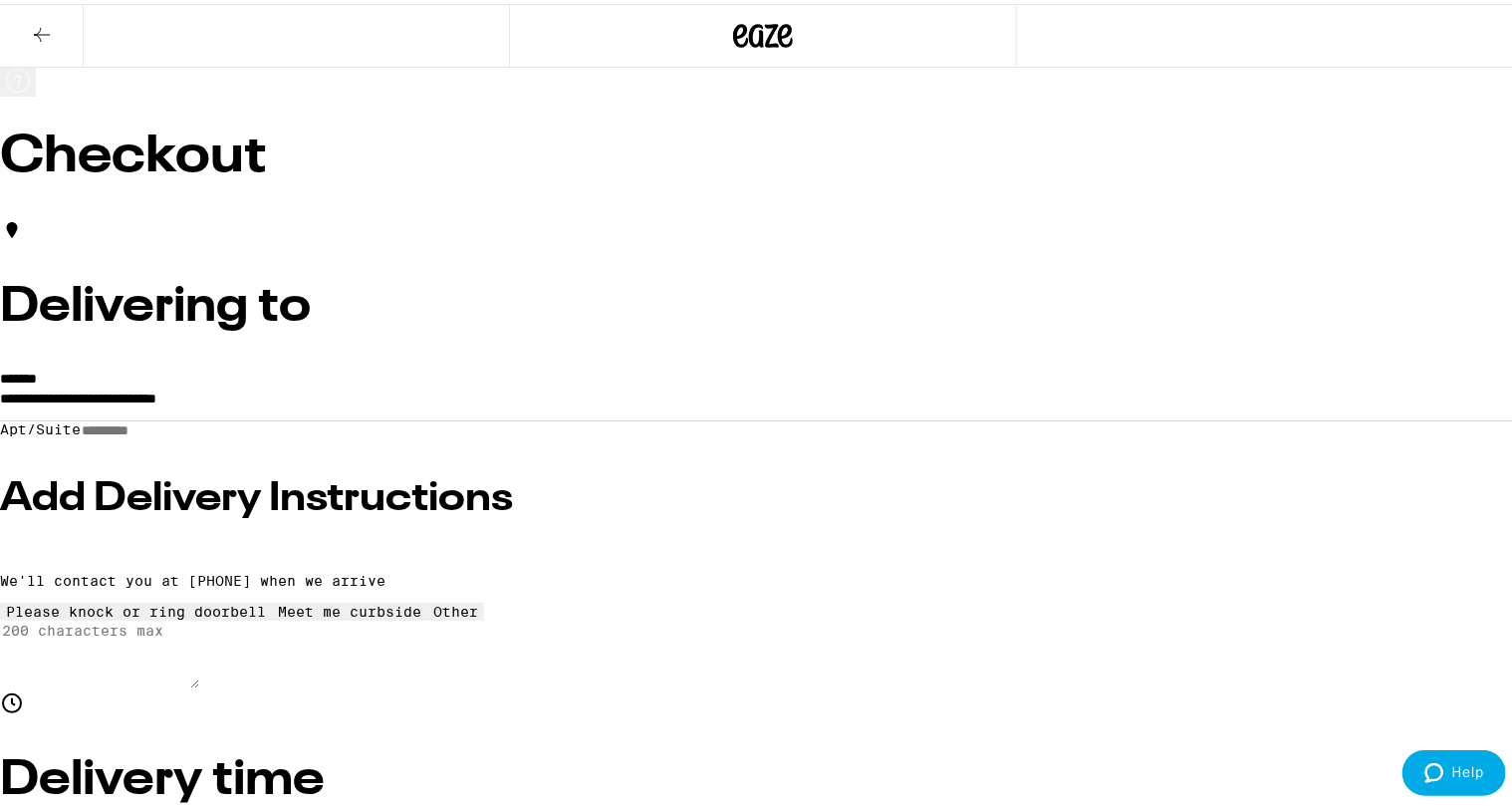 click on "Add Delivery Instructions" at bounding box center [763, 495] 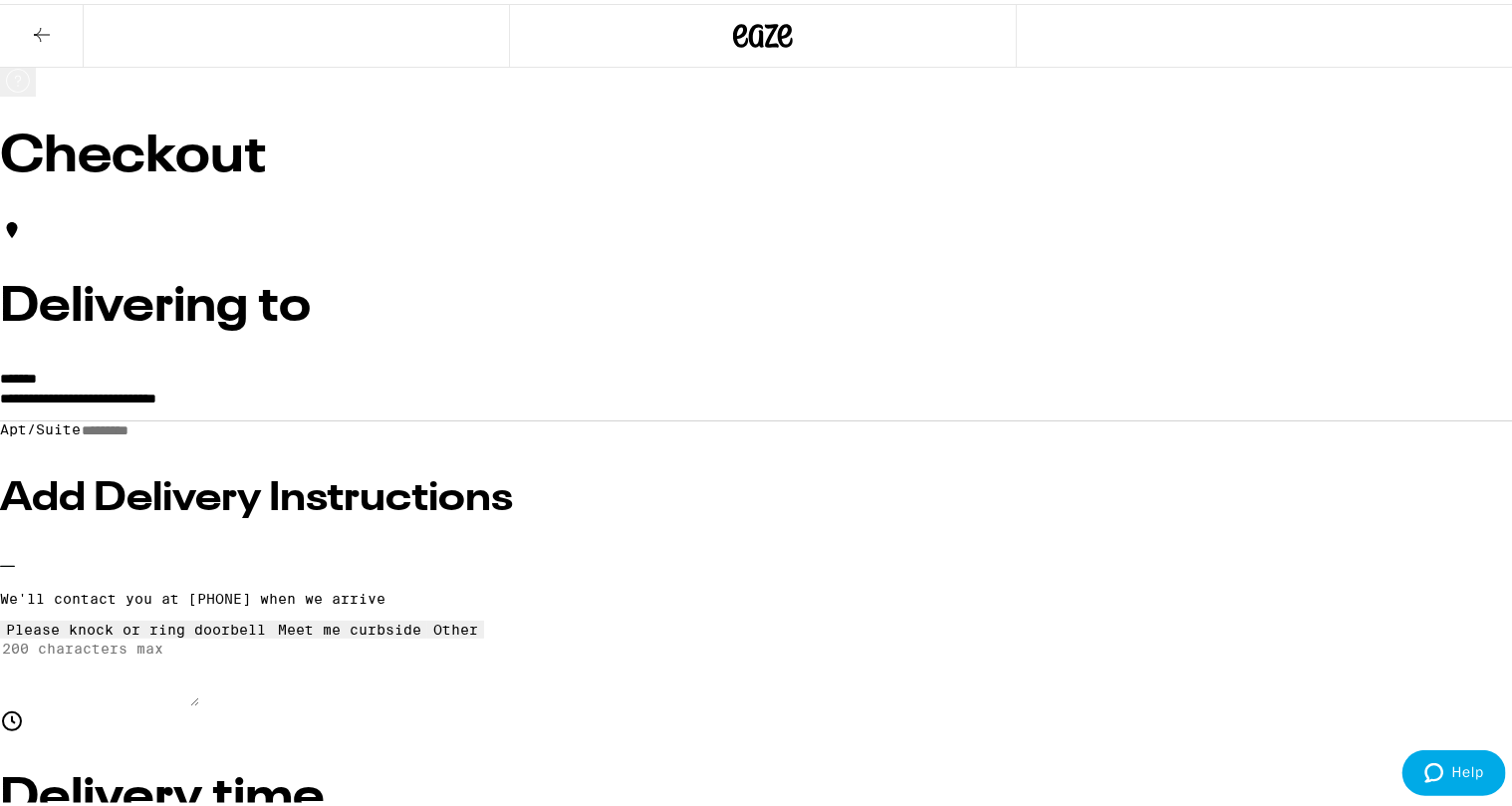 click on "Other" at bounding box center (455, 626) 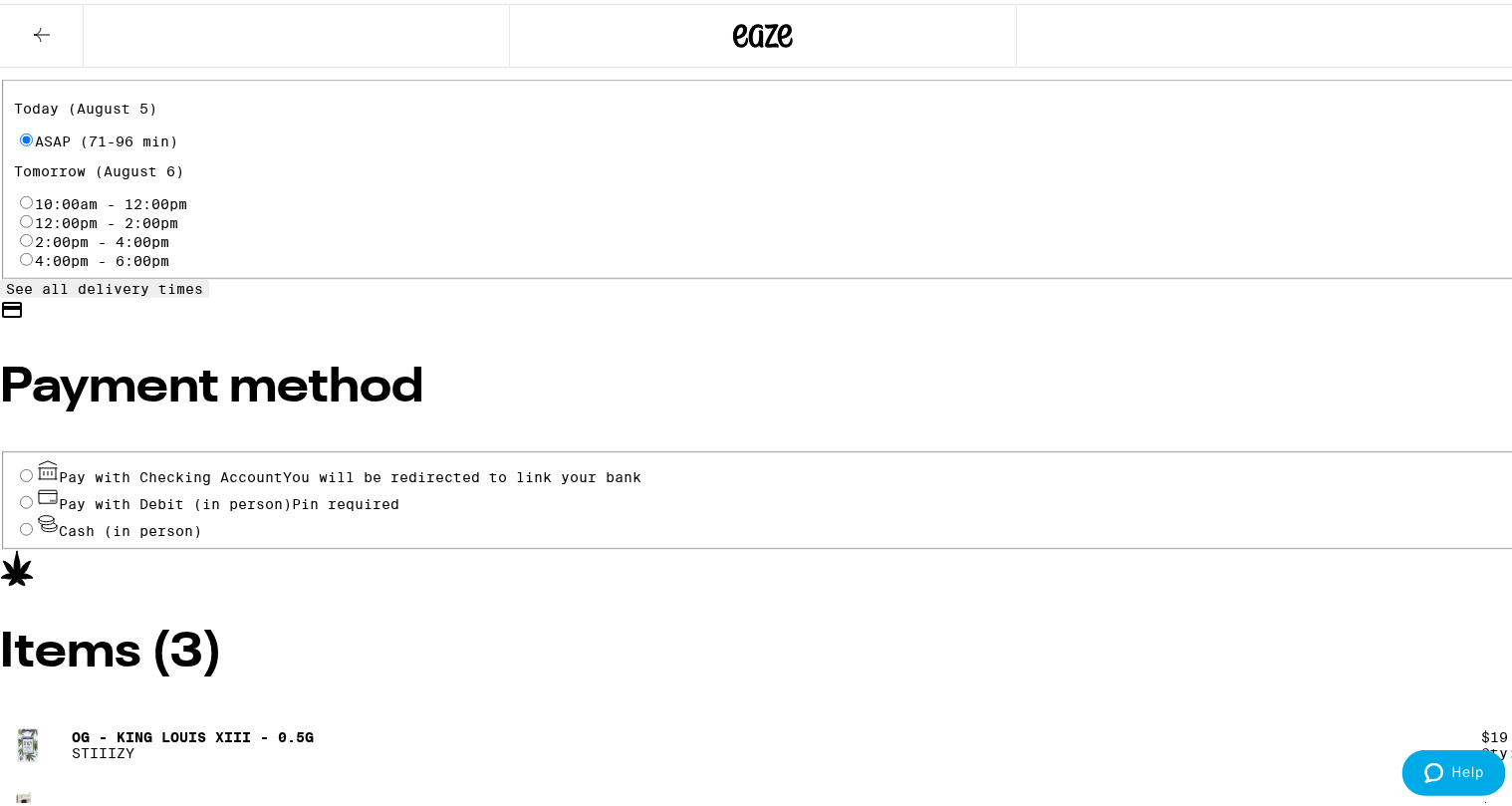 scroll, scrollTop: 784, scrollLeft: 0, axis: vertical 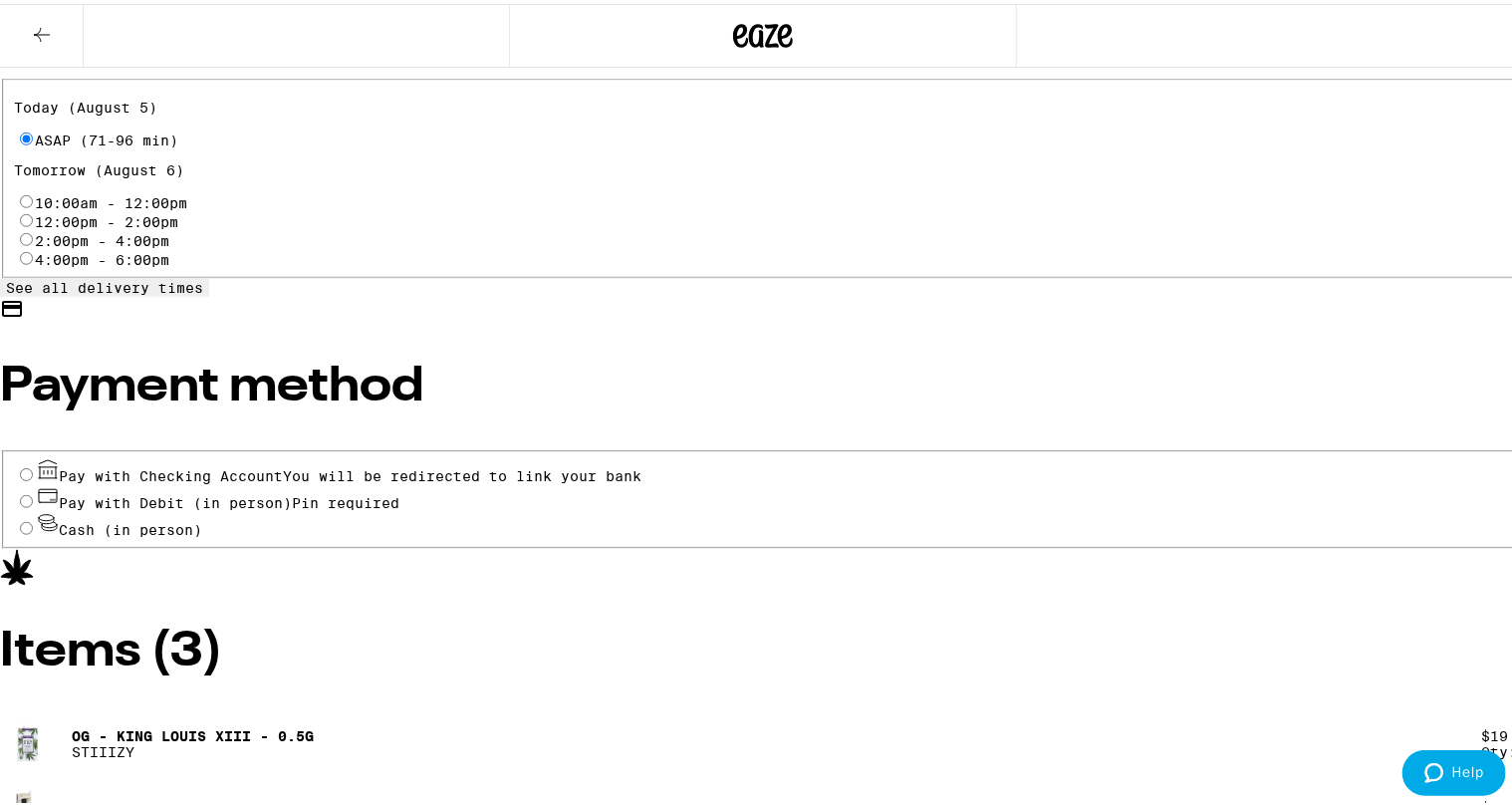type on "I do not live there - please do not ring the doorbell - please meet up [STREET] backyard entrance brown door - Thank you!" 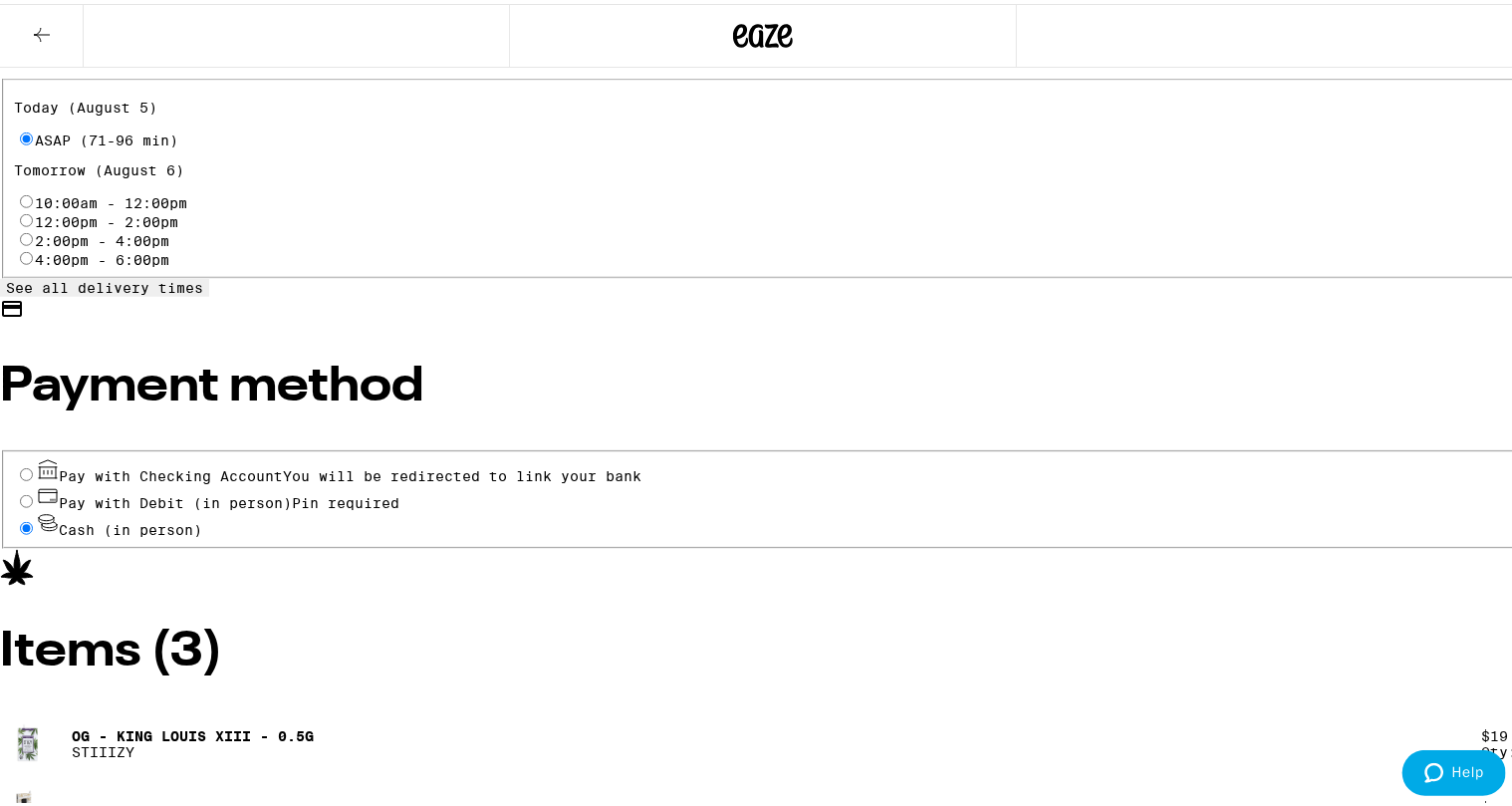 radio on "true" 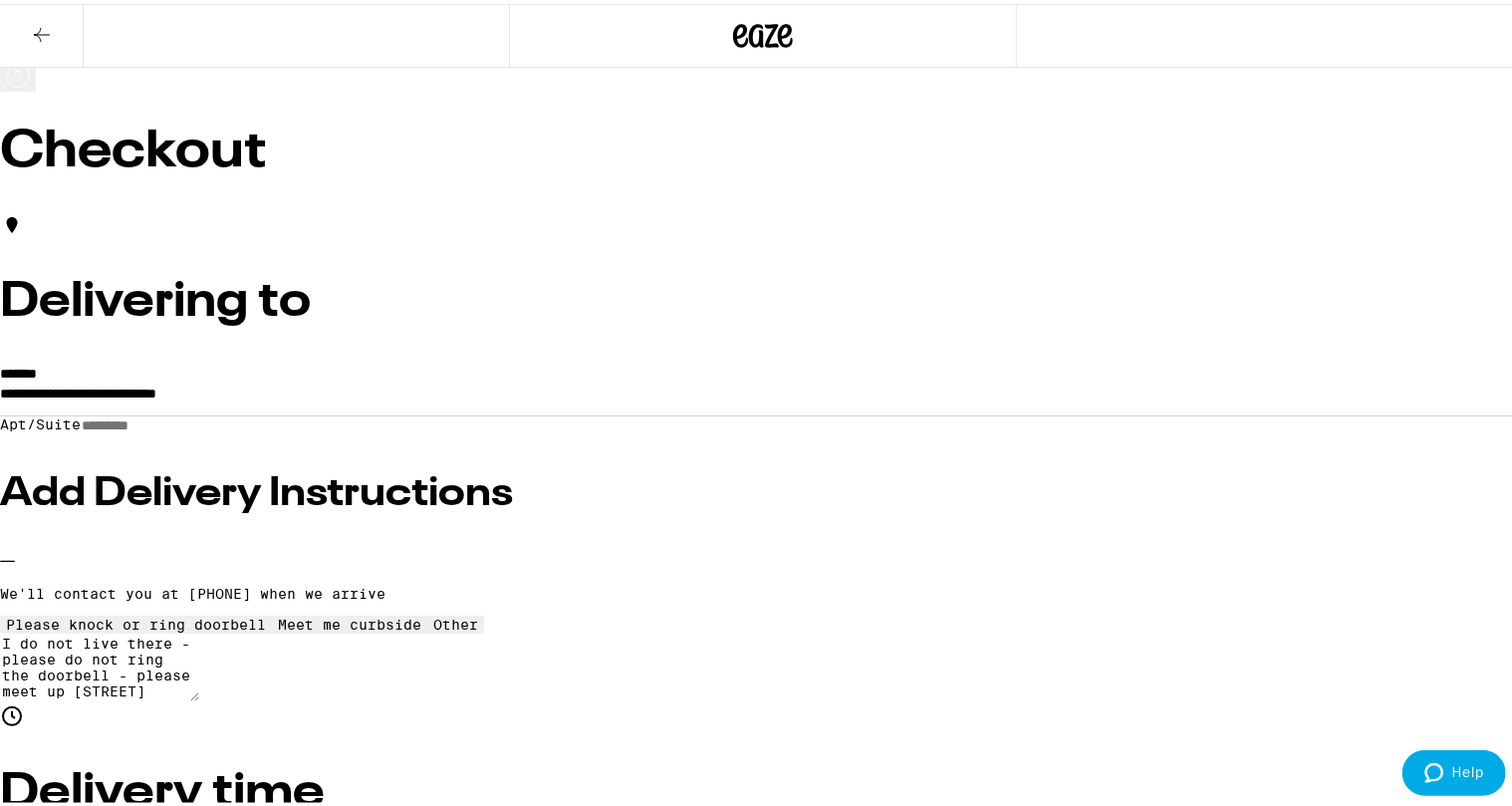 scroll, scrollTop: 0, scrollLeft: 0, axis: both 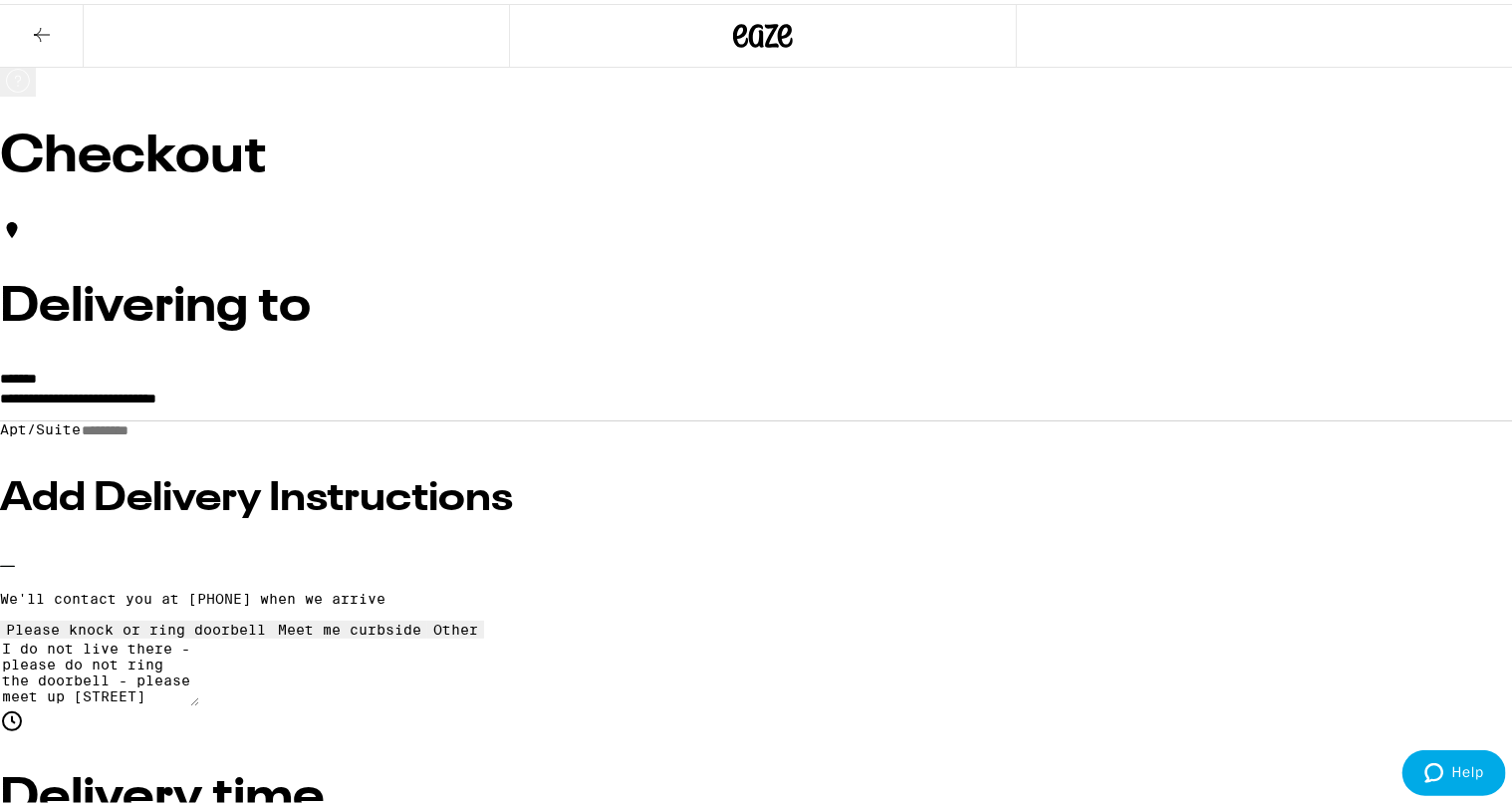 click on "Place Order" at bounding box center [763, 1946] 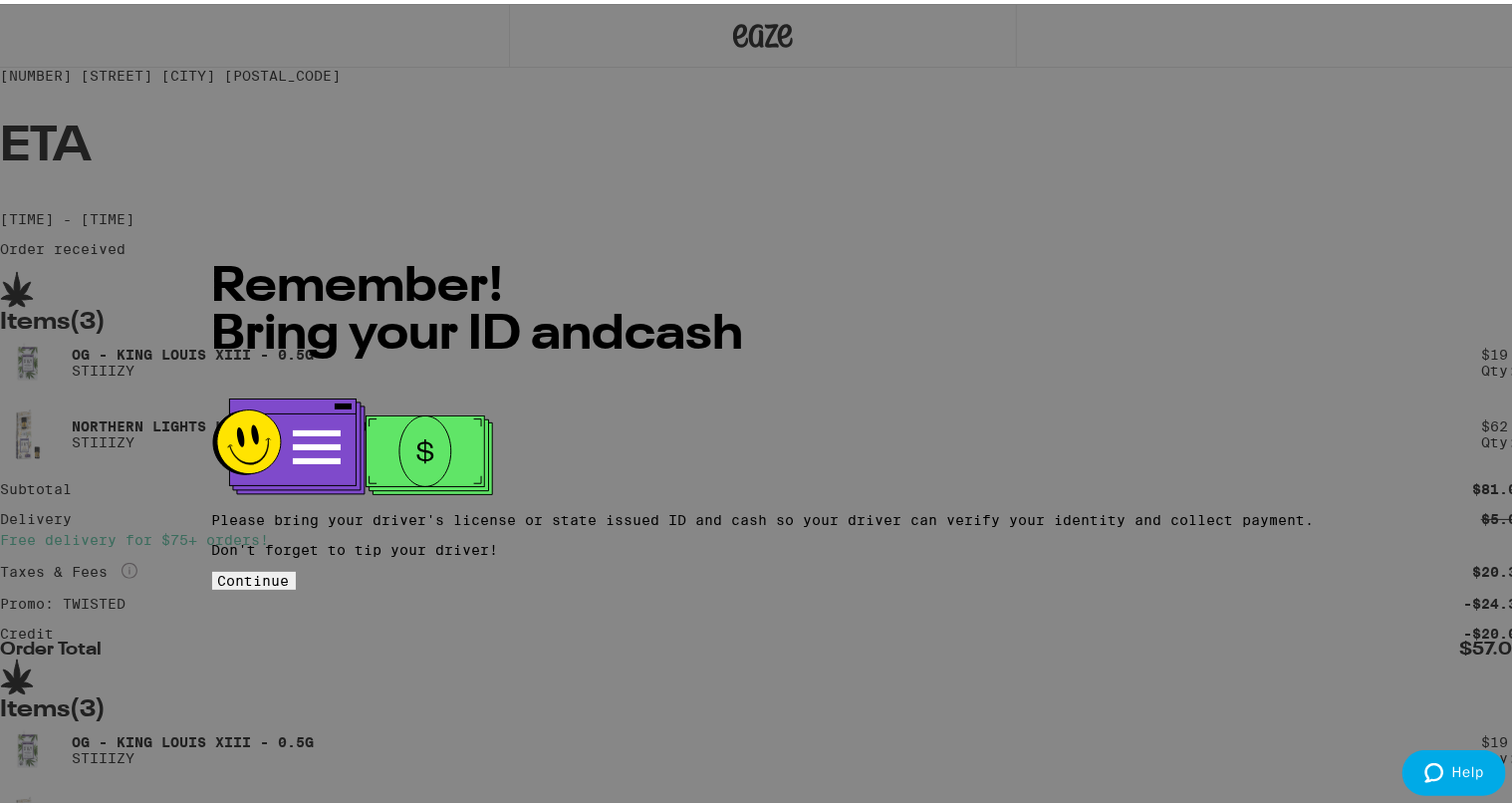 click on "Continue" at bounding box center [254, 577] 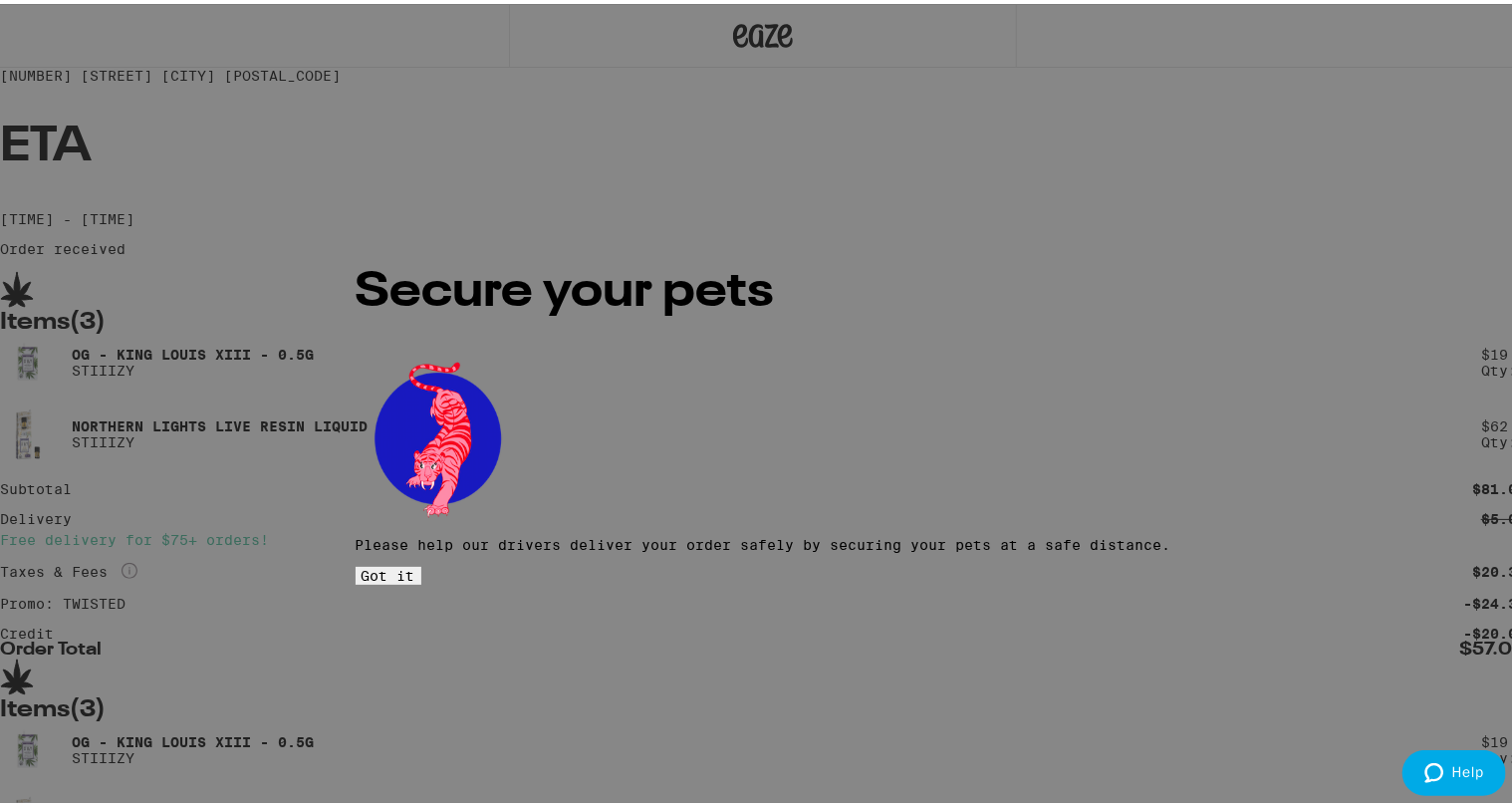 click on "Got it" at bounding box center (388, 572) 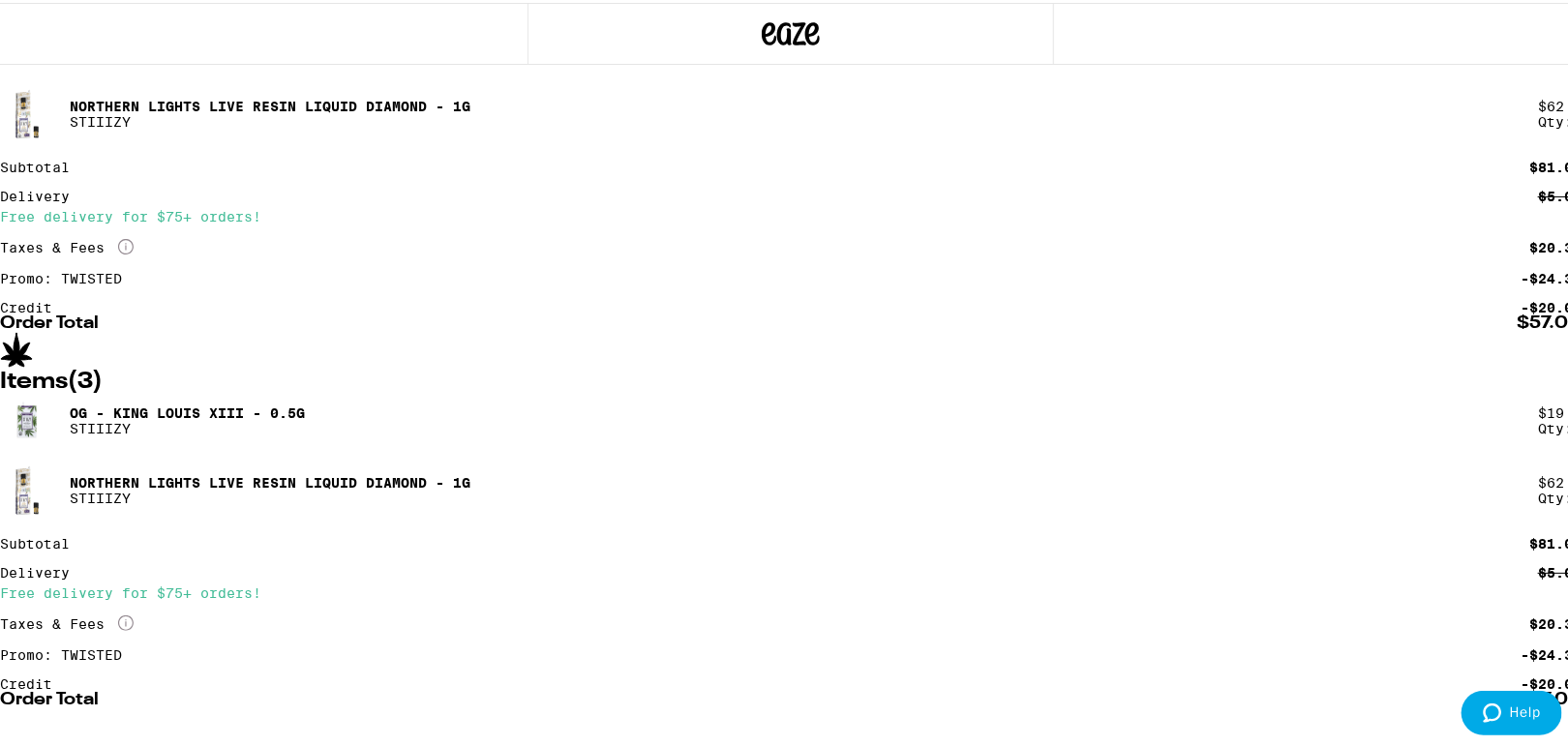 scroll, scrollTop: 311, scrollLeft: 0, axis: vertical 